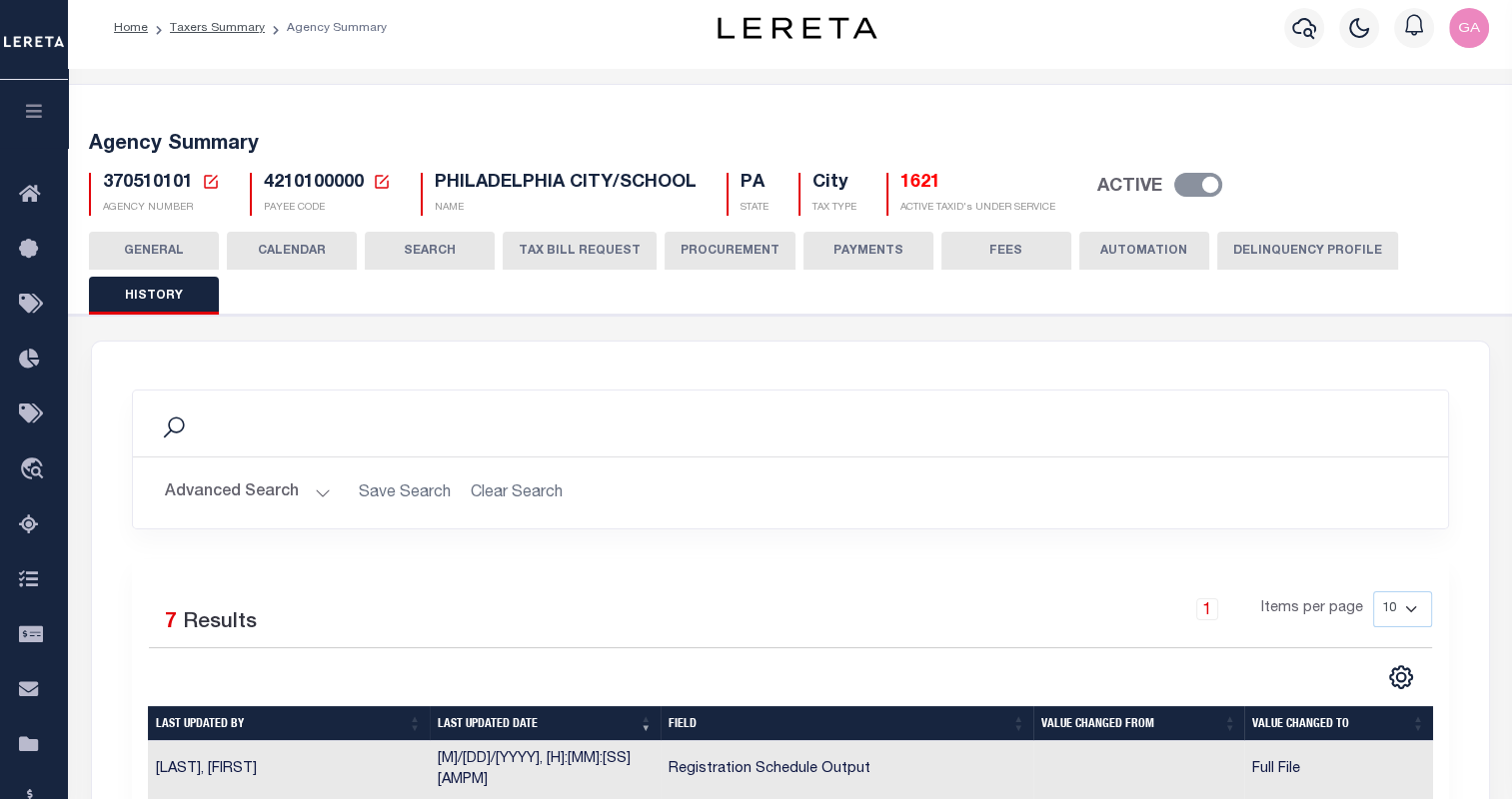 scroll, scrollTop: 4, scrollLeft: 0, axis: vertical 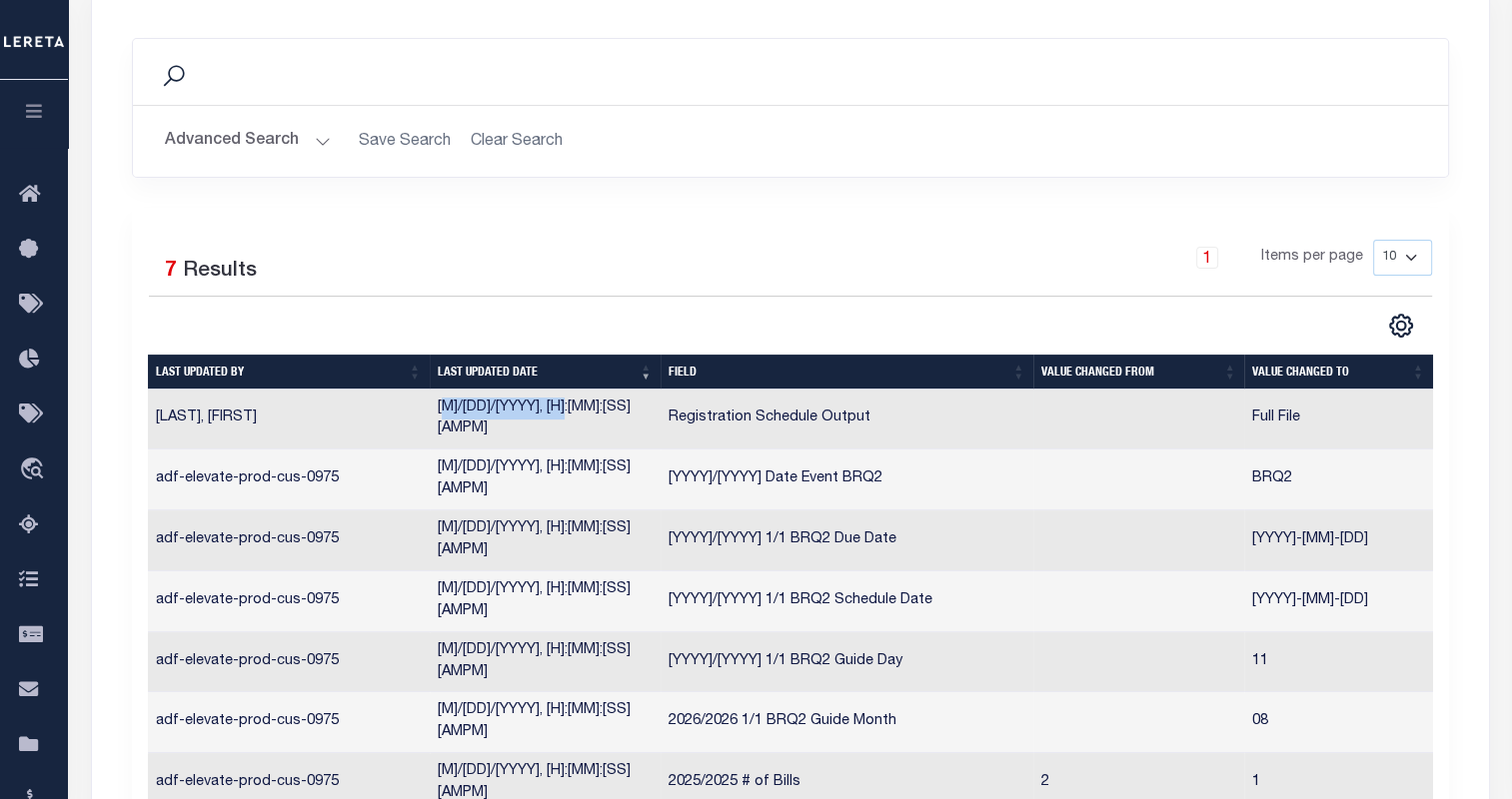 drag, startPoint x: 442, startPoint y: 409, endPoint x: 580, endPoint y: 418, distance: 138.29317 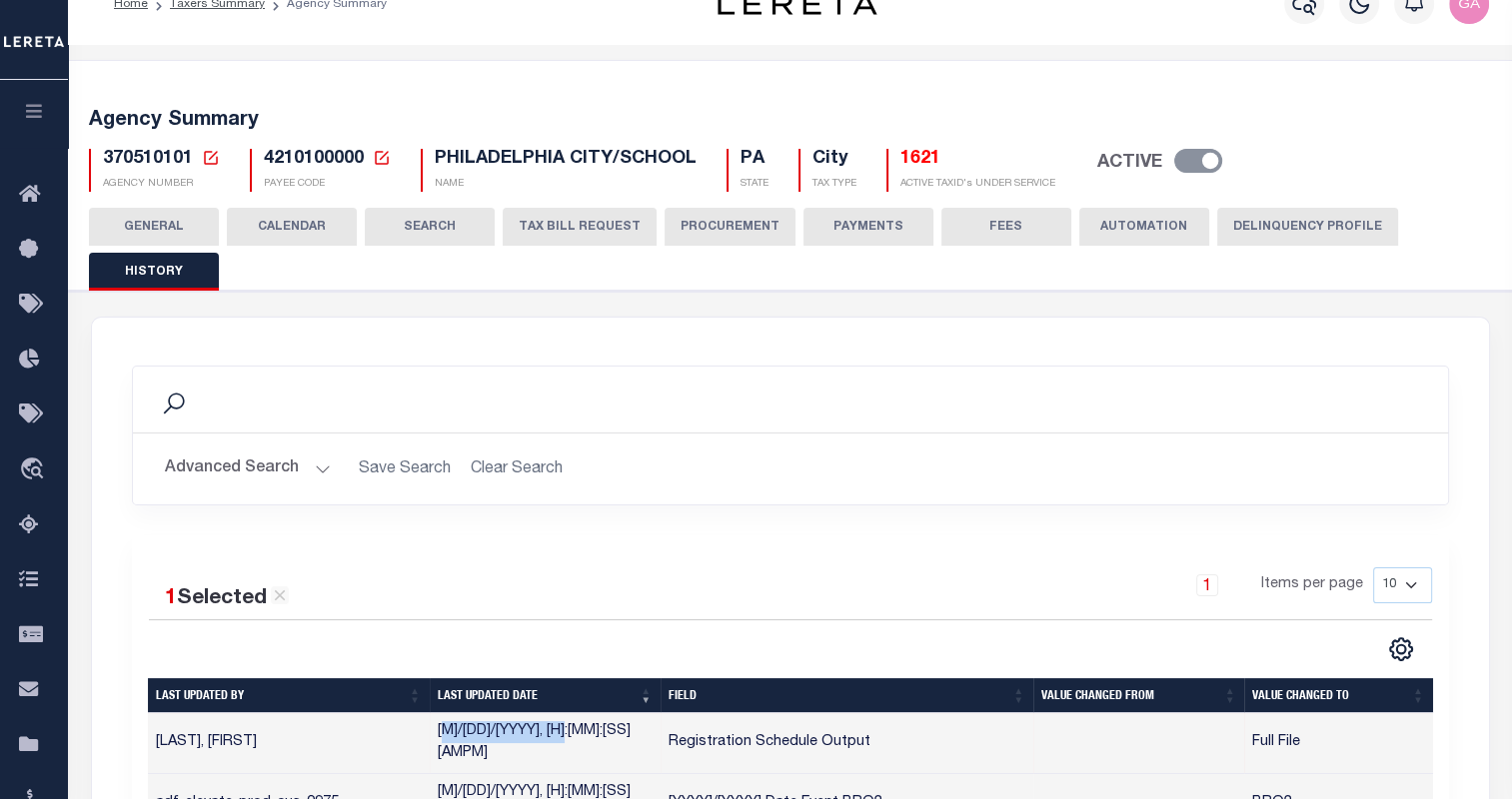scroll, scrollTop: 8, scrollLeft: 0, axis: vertical 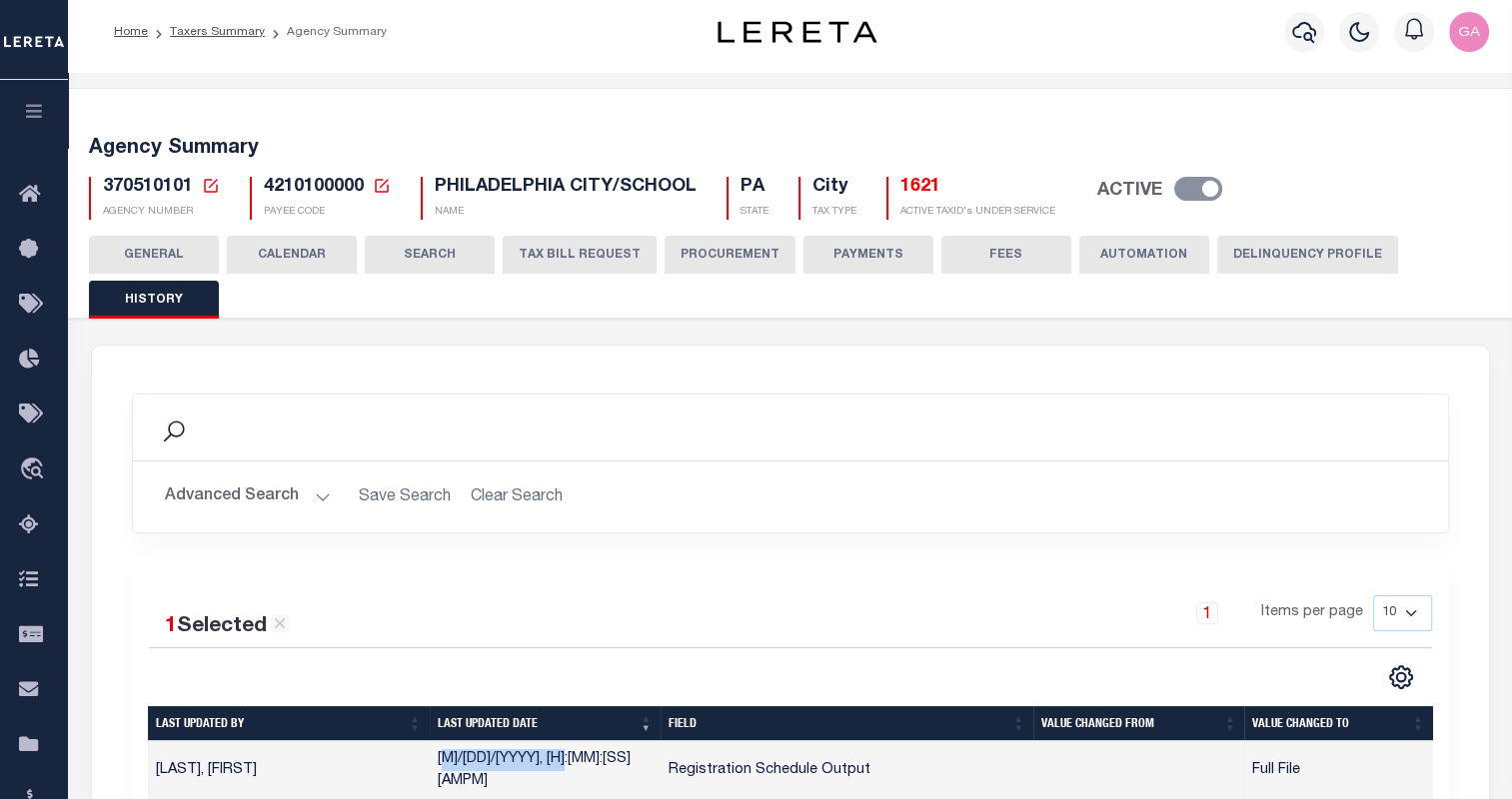 click on "CALENDAR" at bounding box center [292, 255] 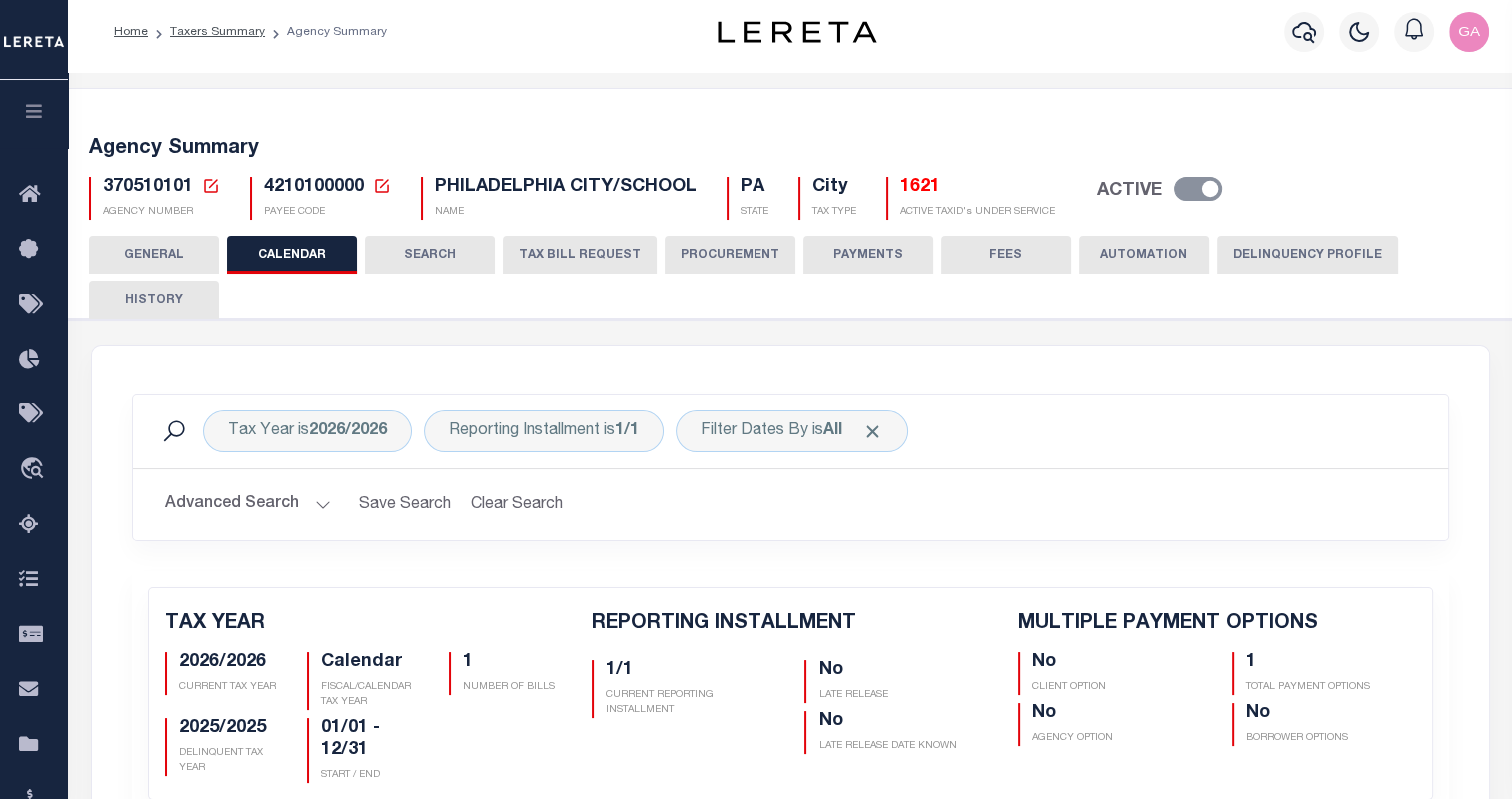 click on "GENERAL" at bounding box center (154, 255) 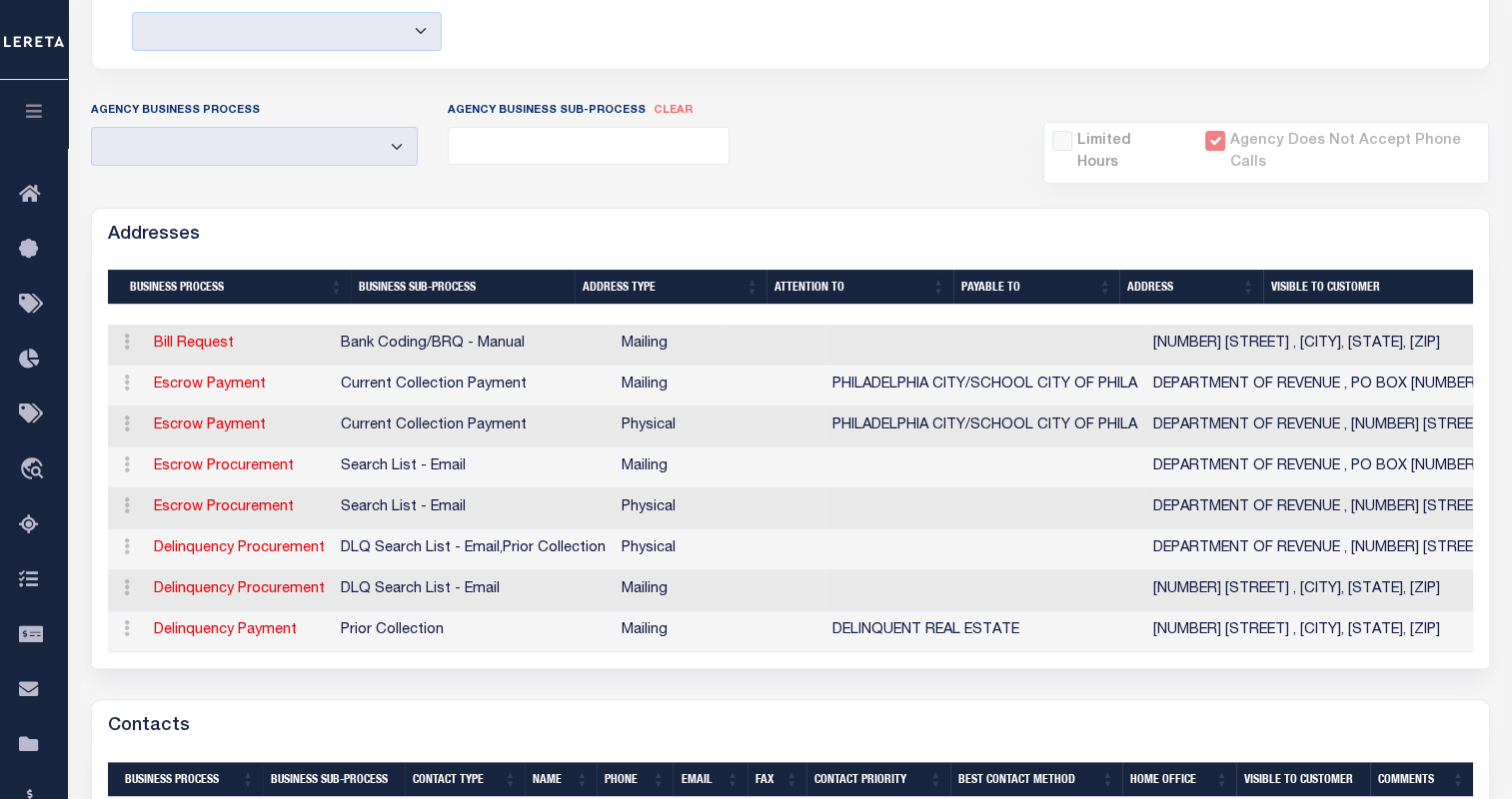 scroll, scrollTop: 487, scrollLeft: 0, axis: vertical 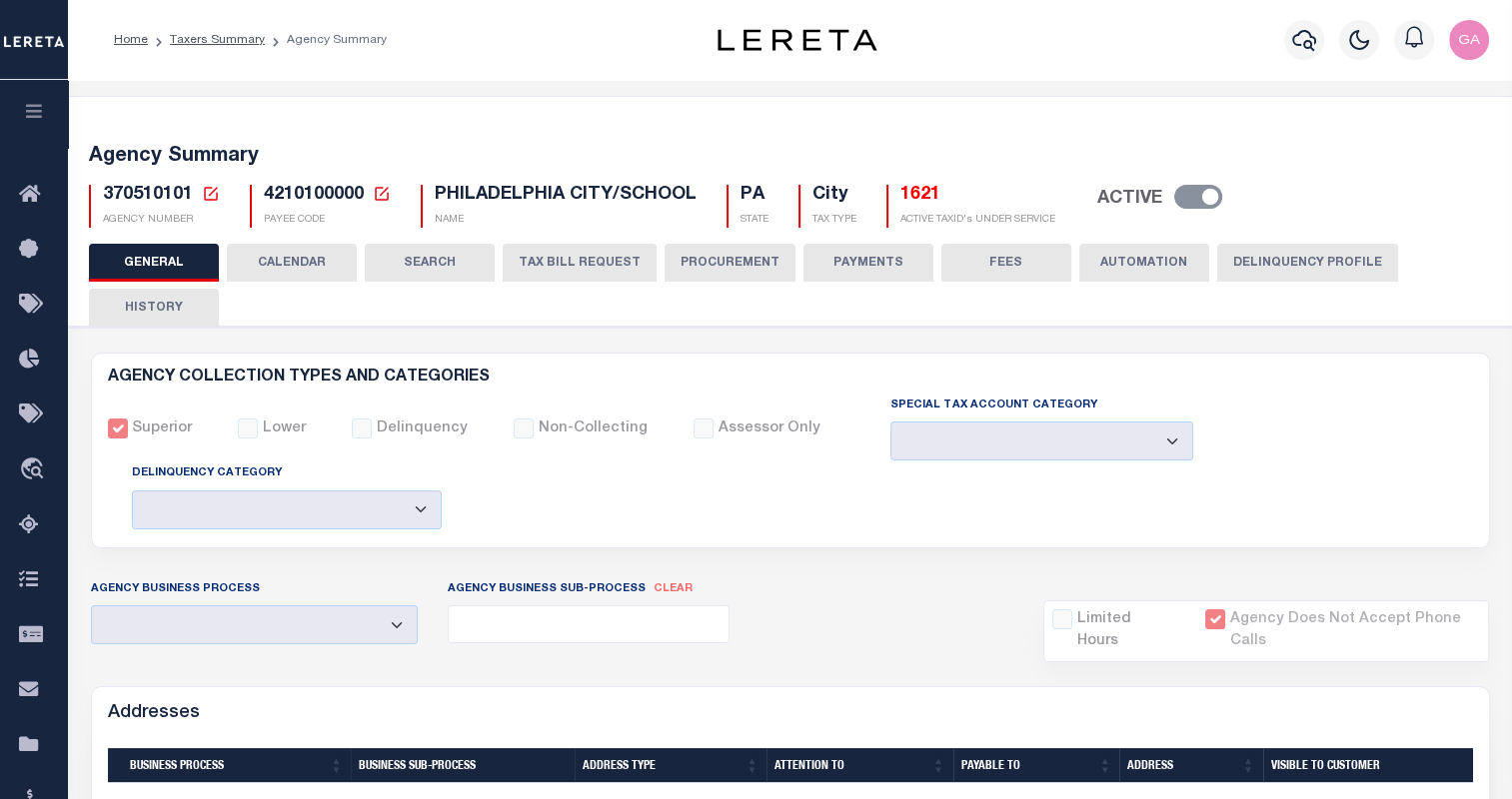 click on "CALENDAR" at bounding box center [292, 263] 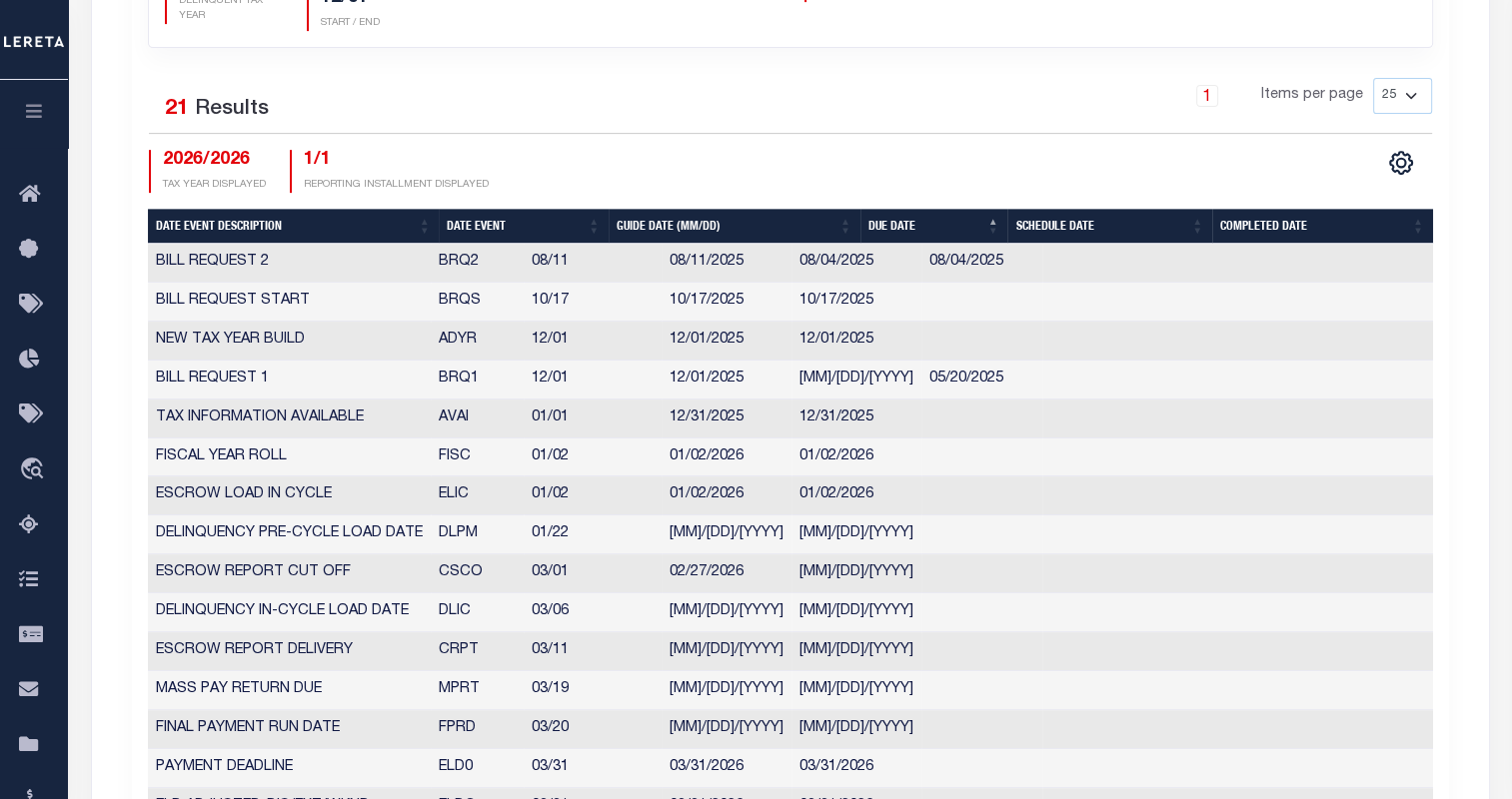 scroll, scrollTop: 821, scrollLeft: 0, axis: vertical 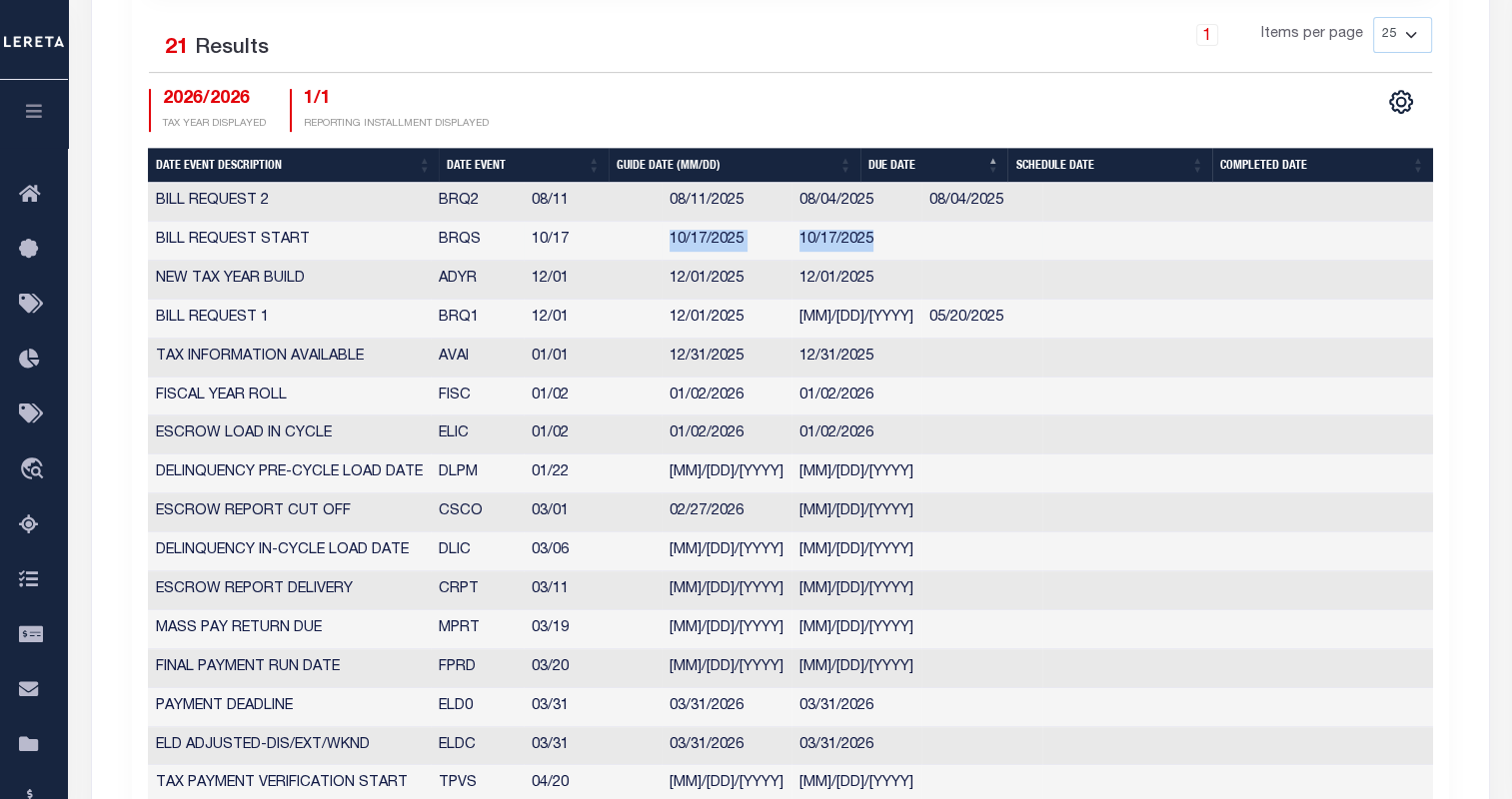 drag, startPoint x: 670, startPoint y: 234, endPoint x: 859, endPoint y: 232, distance: 189.01058 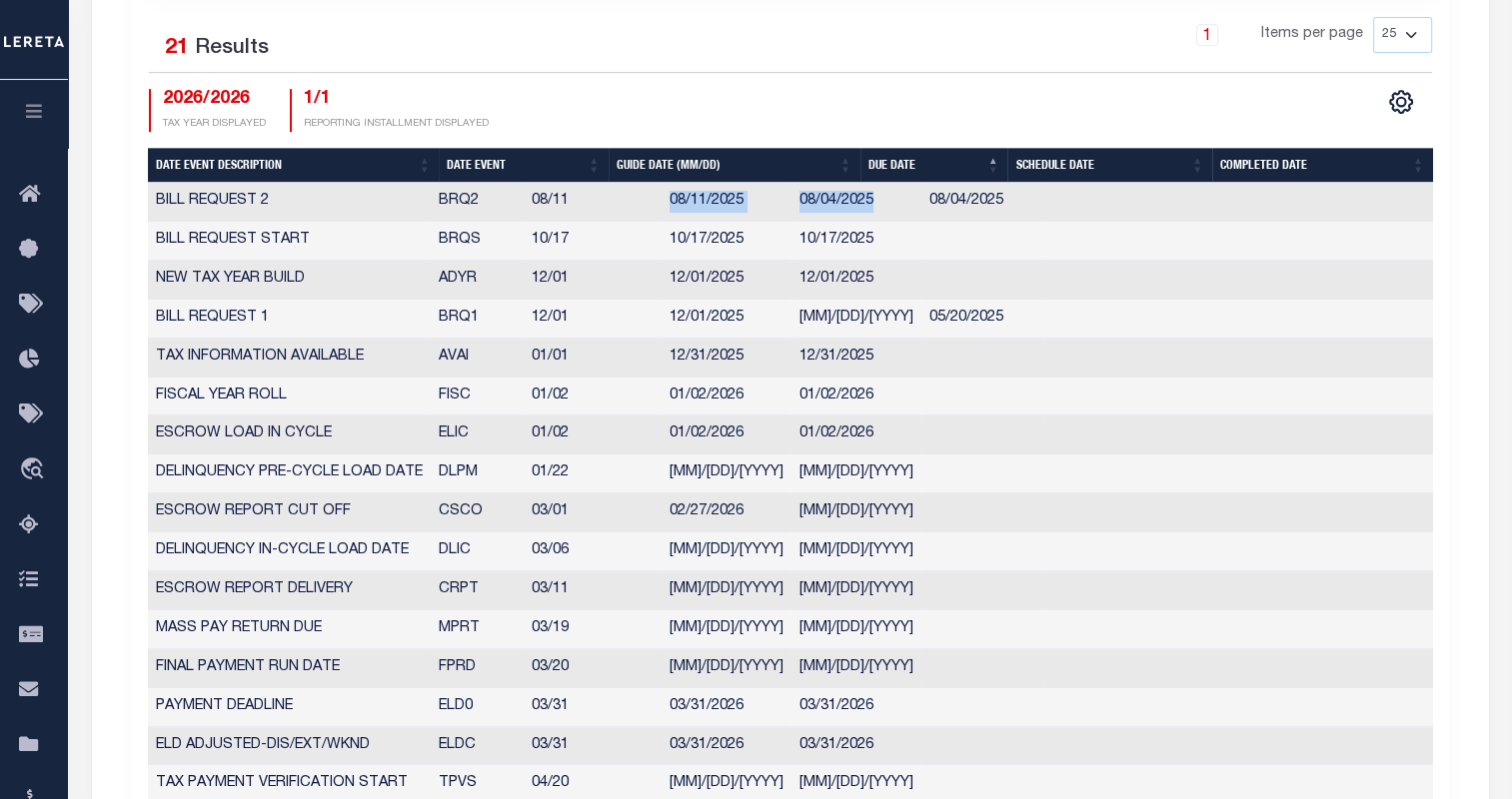 drag, startPoint x: 670, startPoint y: 194, endPoint x: 837, endPoint y: 198, distance: 167.0479 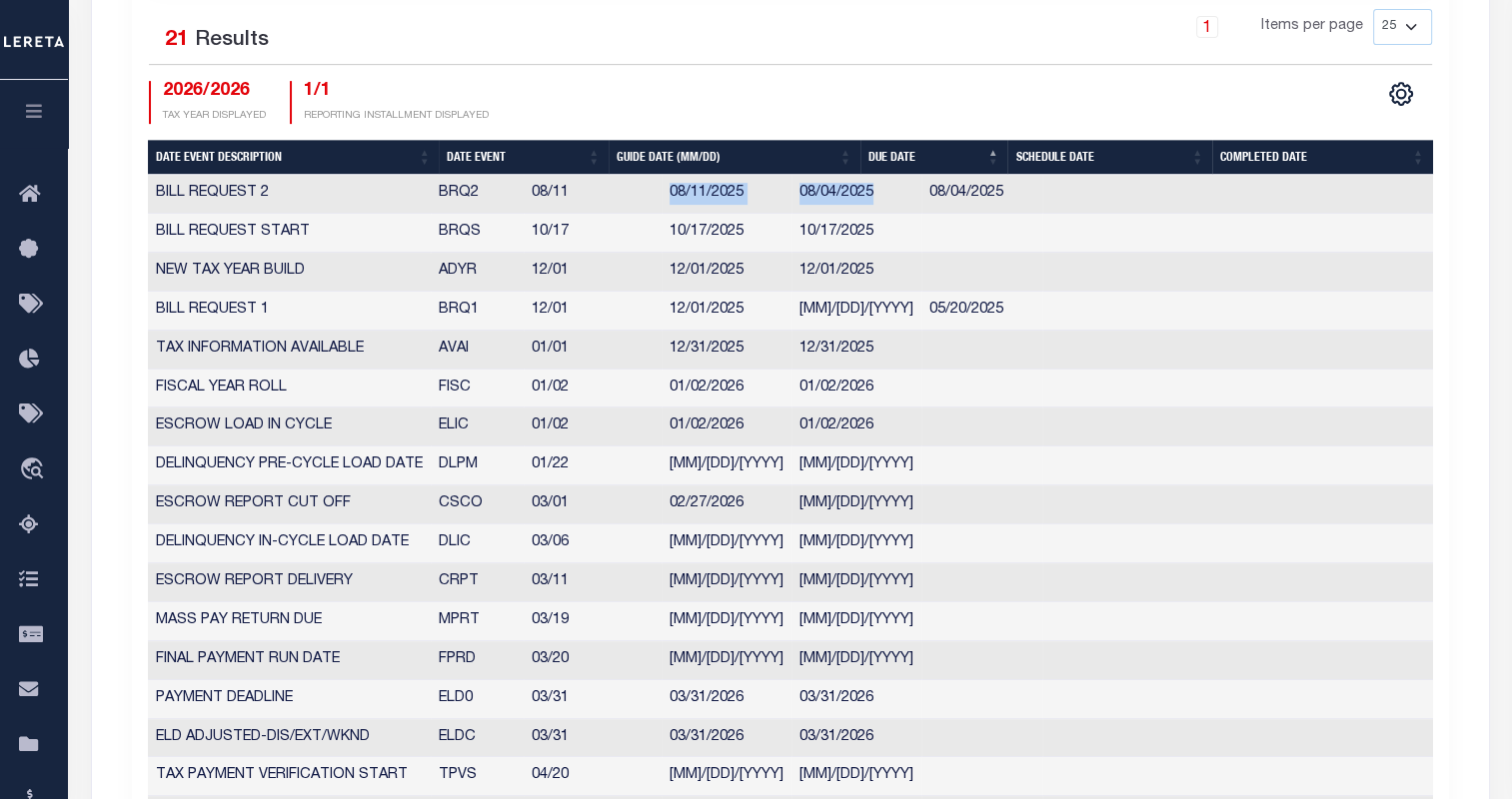 scroll, scrollTop: 821, scrollLeft: 0, axis: vertical 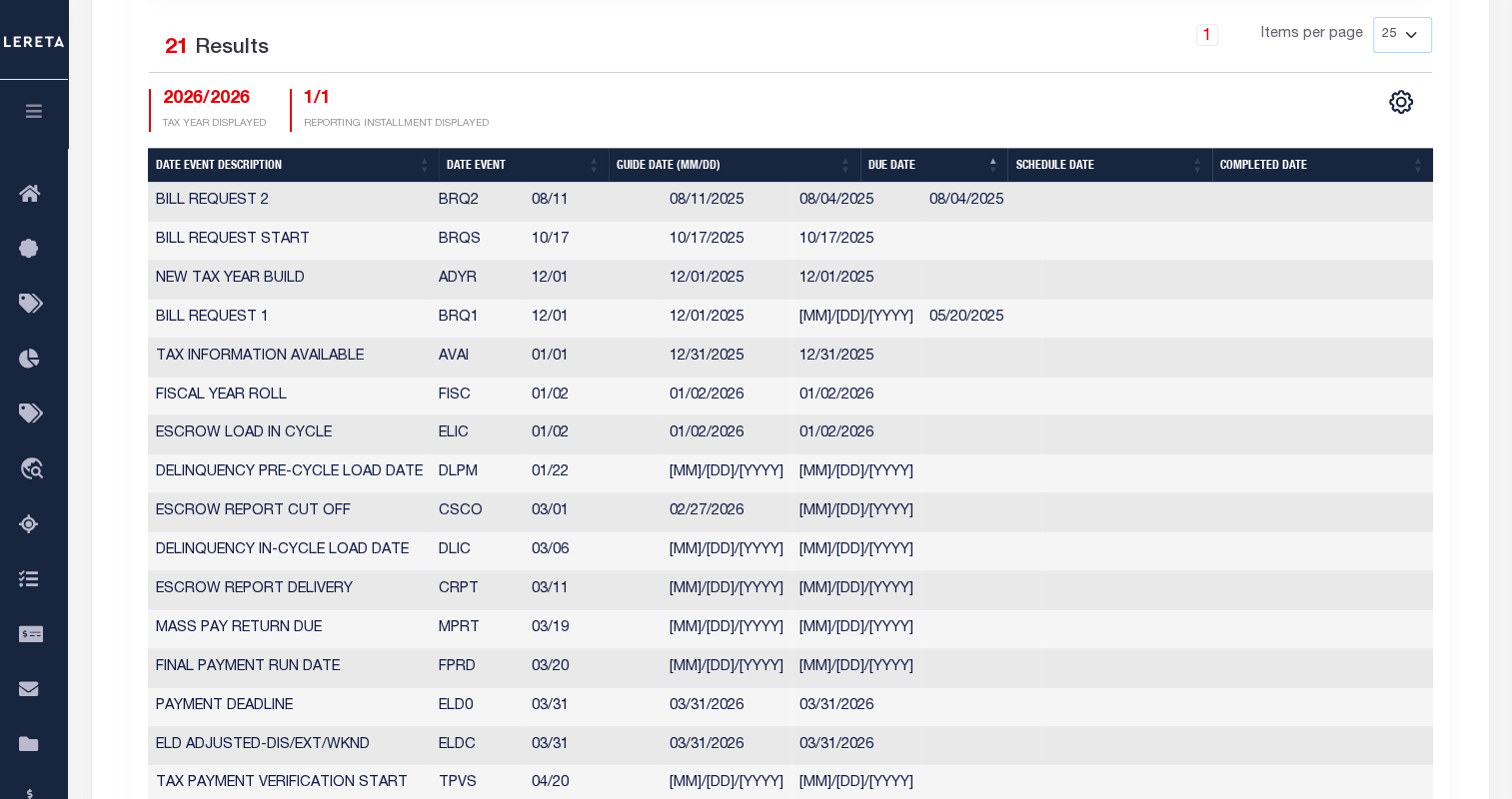 click on "BRQ2" at bounding box center (477, 202) 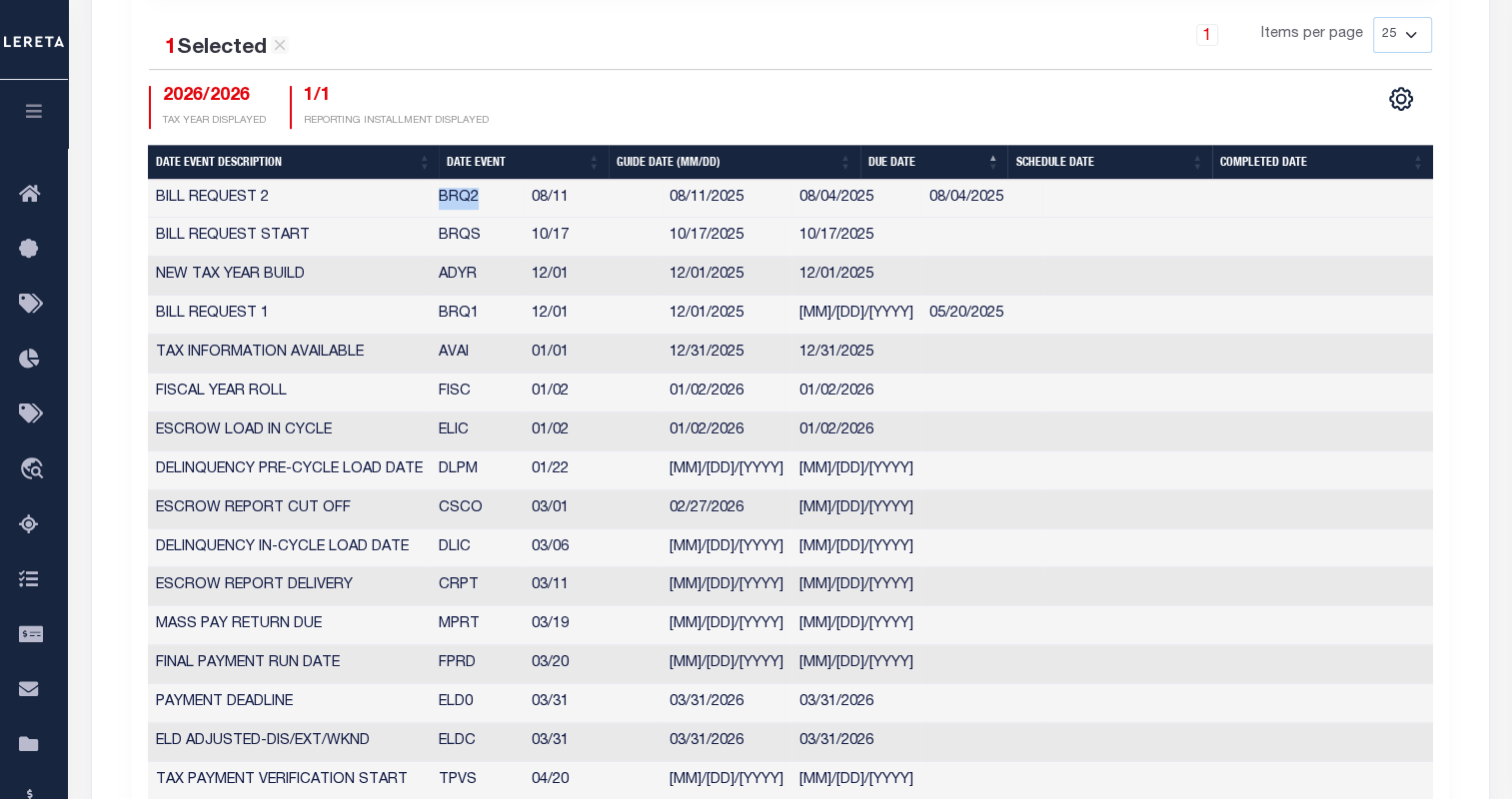 click on "BRQ2" at bounding box center (477, 199) 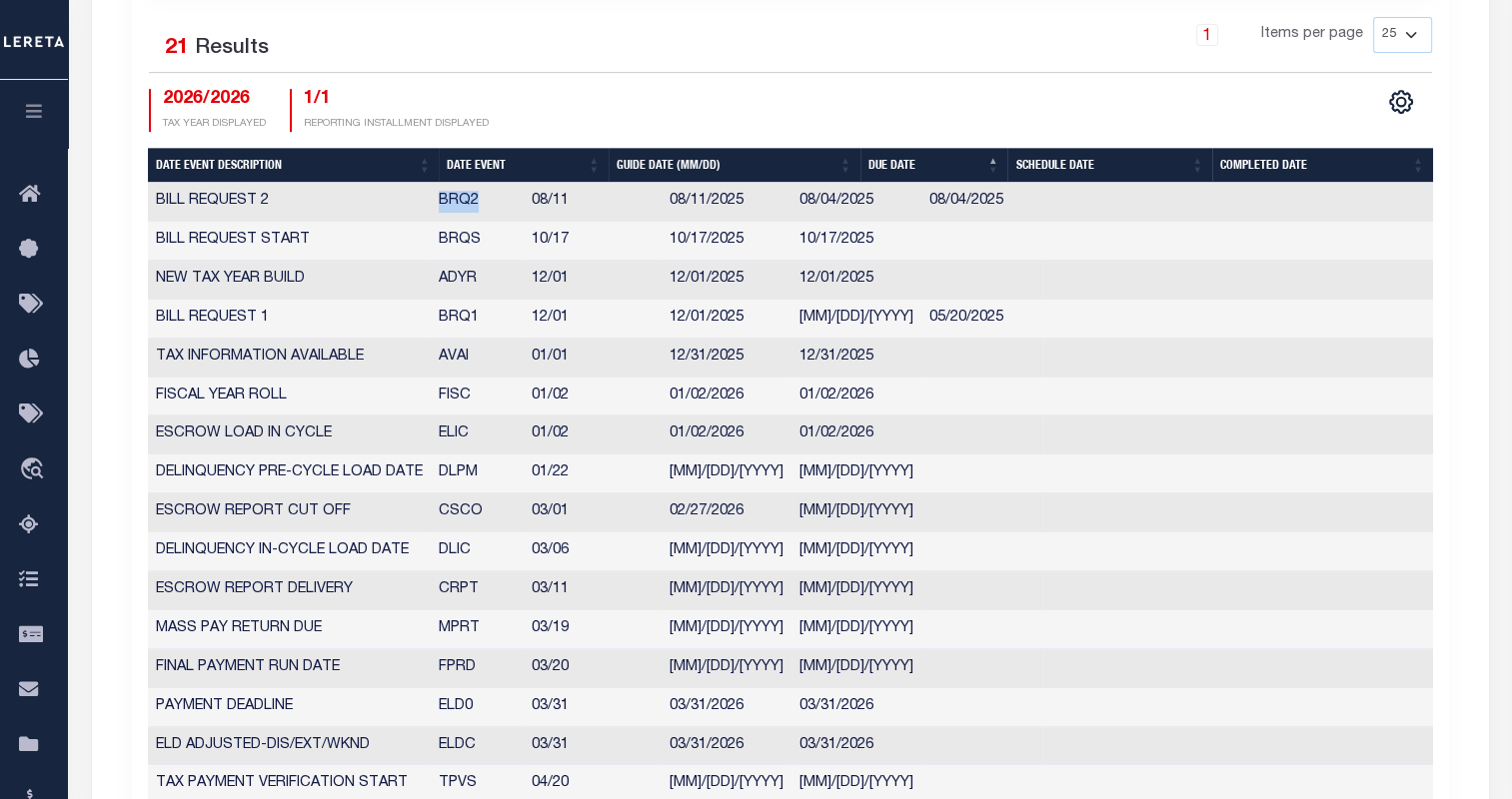 copy on "BRQ2" 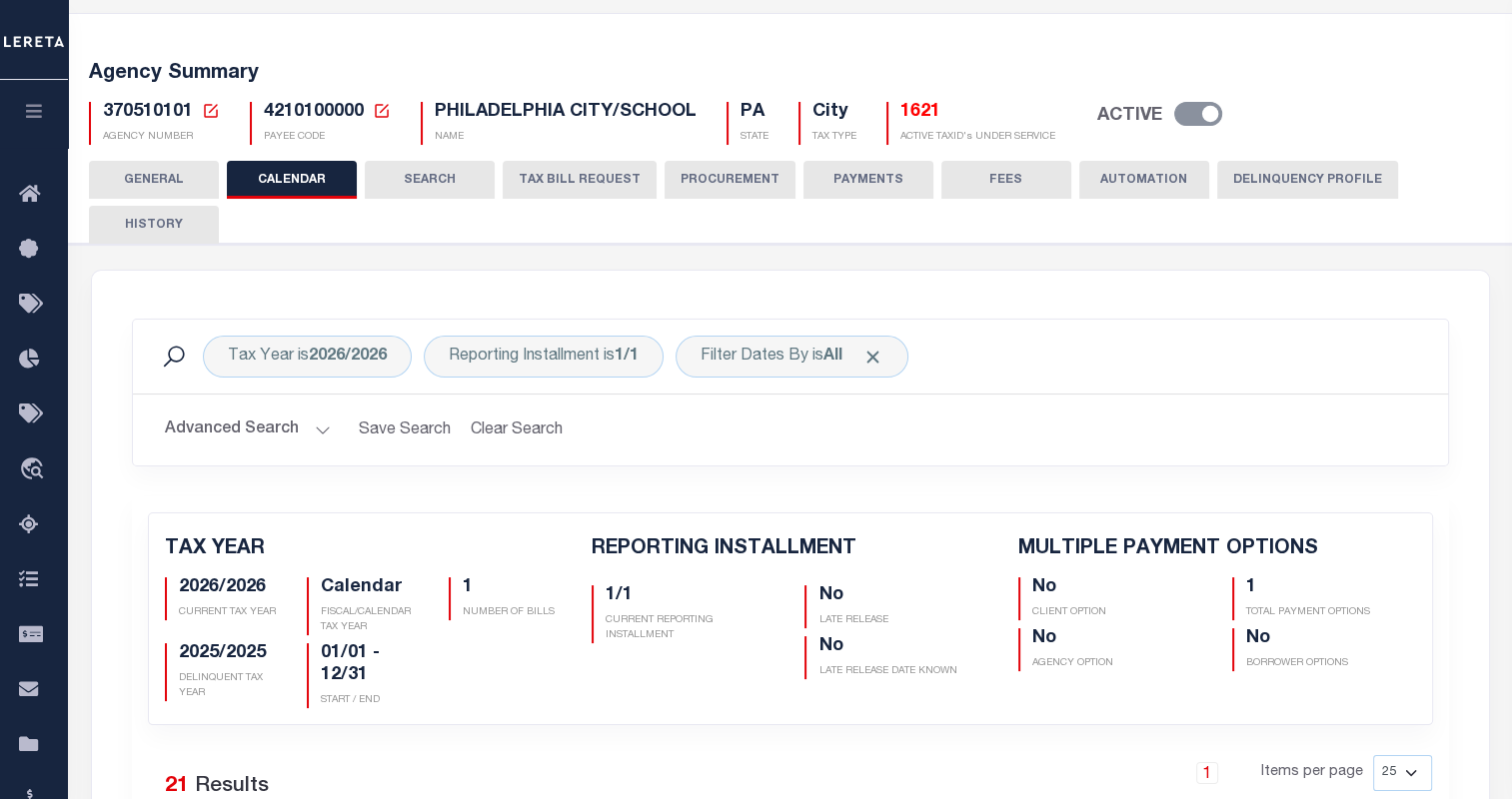 scroll, scrollTop: 80, scrollLeft: 0, axis: vertical 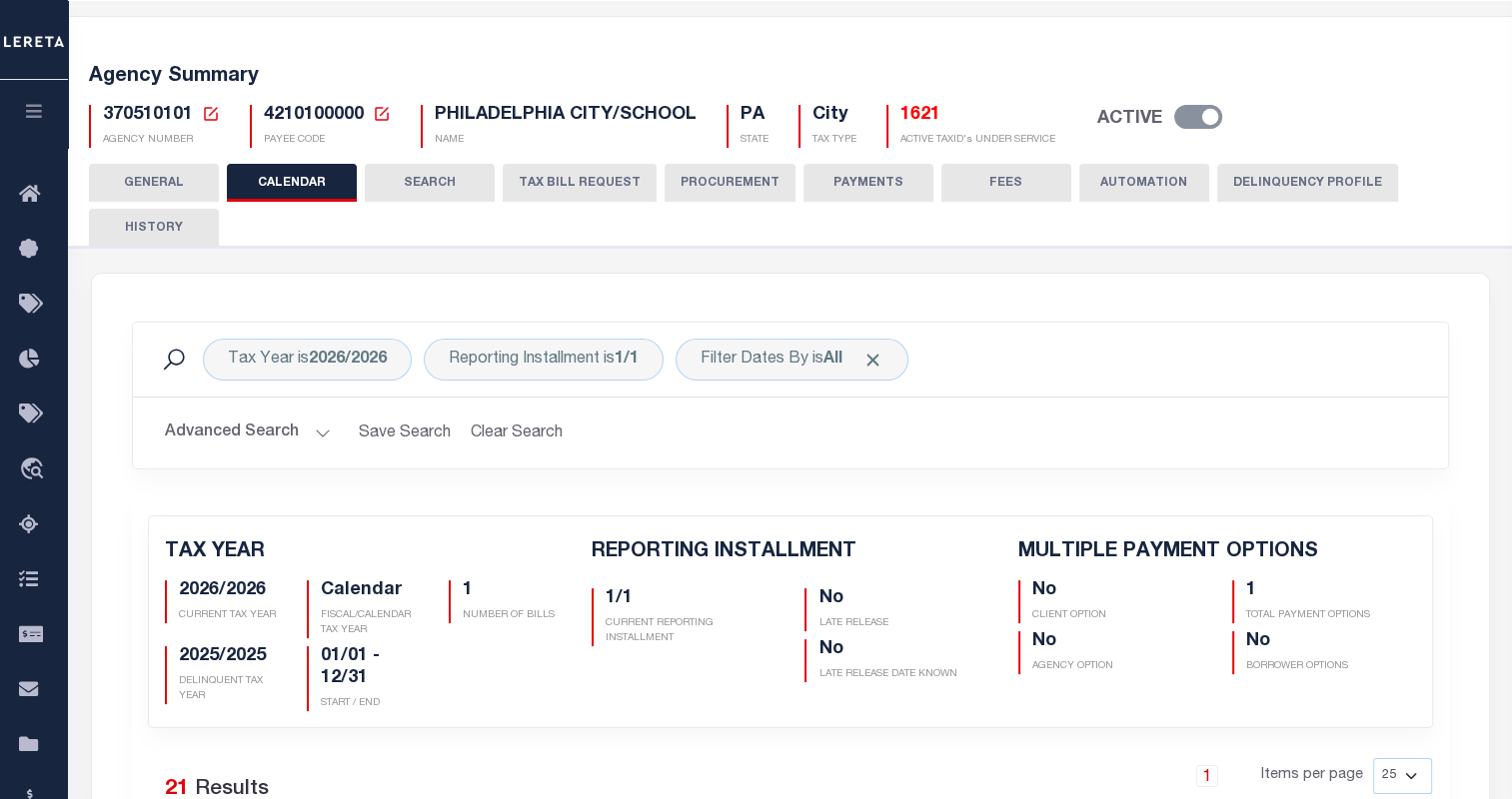 click on "TAX BILL REQUEST" at bounding box center (580, 183) 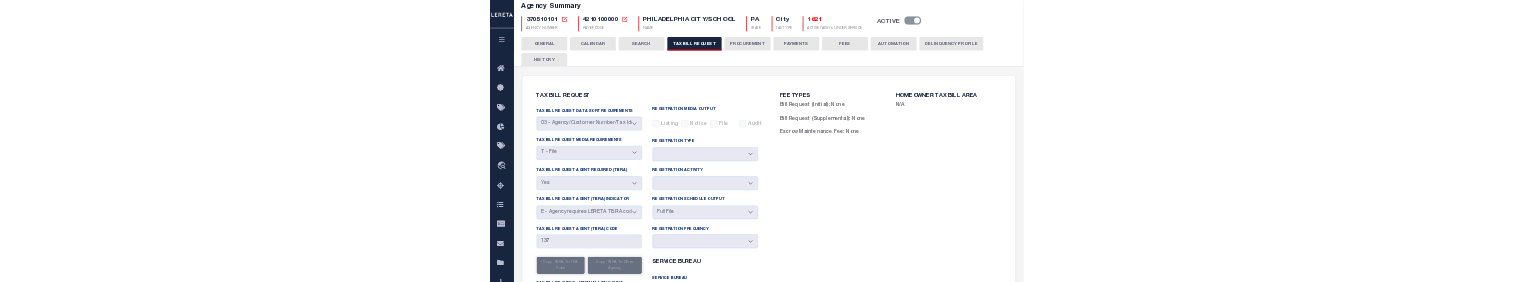 scroll, scrollTop: 289, scrollLeft: 0, axis: vertical 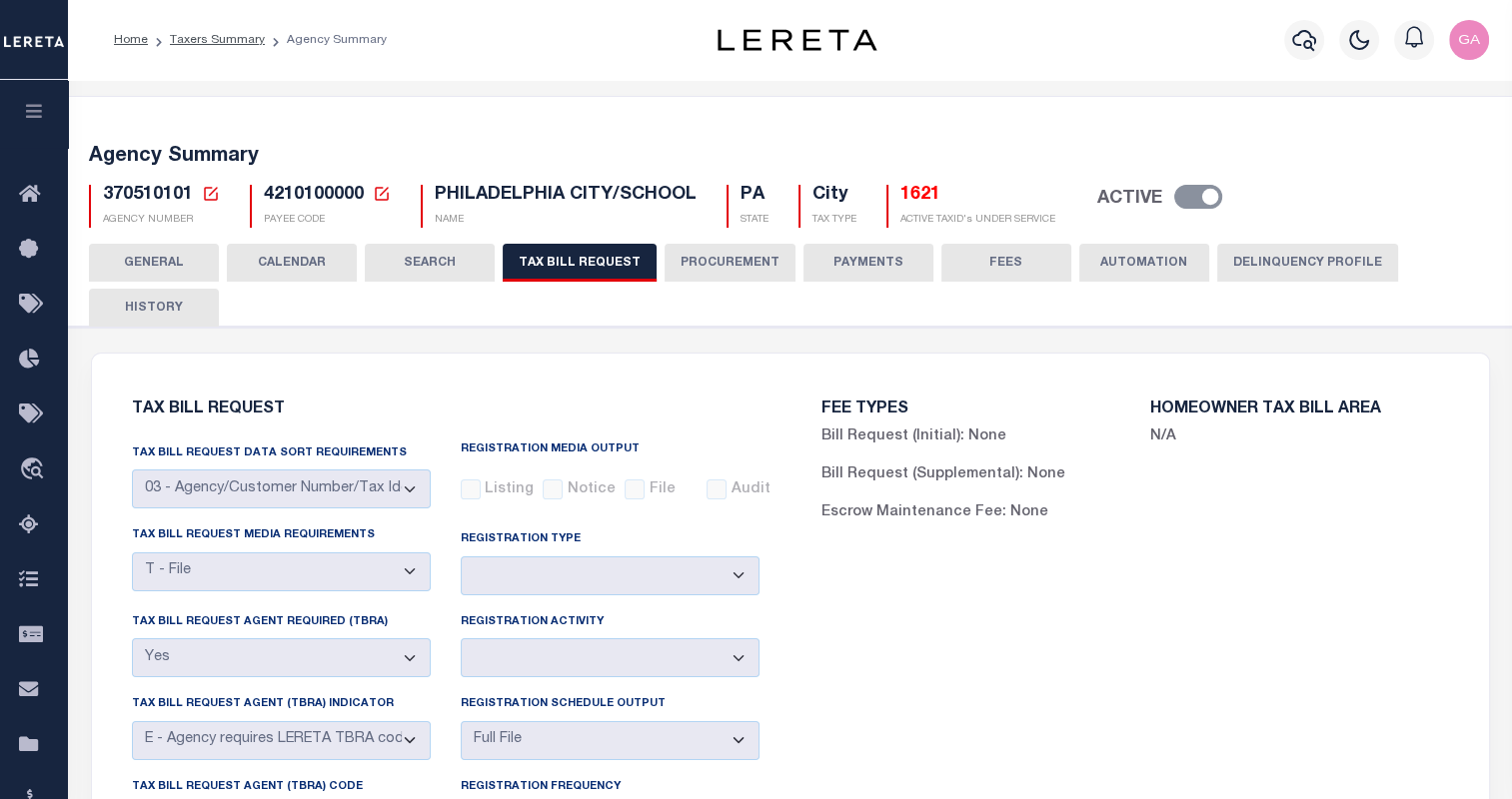 click on "GENERAL" at bounding box center [154, 263] 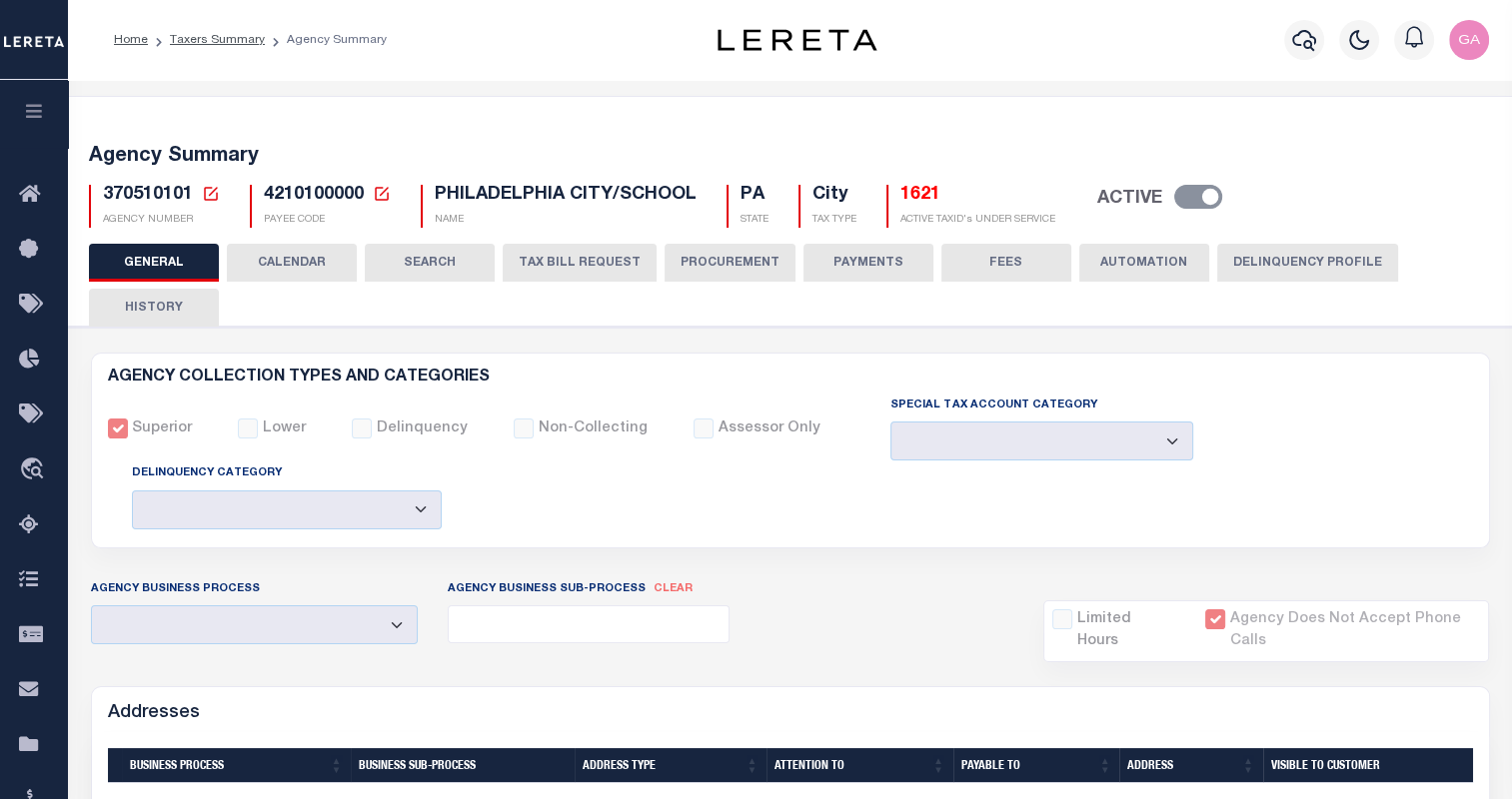 click on "CALENDAR" at bounding box center (292, 263) 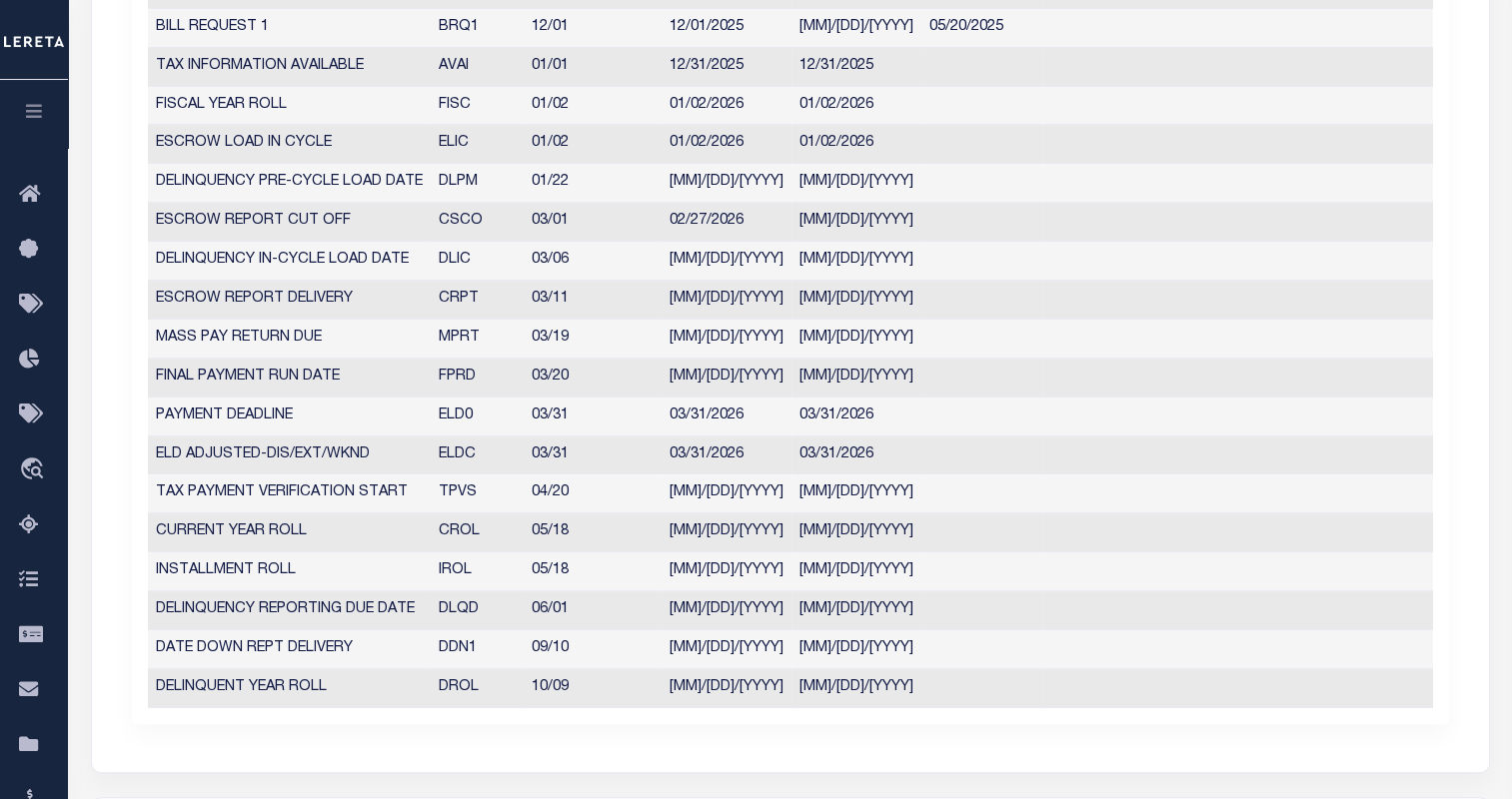scroll, scrollTop: 1120, scrollLeft: 0, axis: vertical 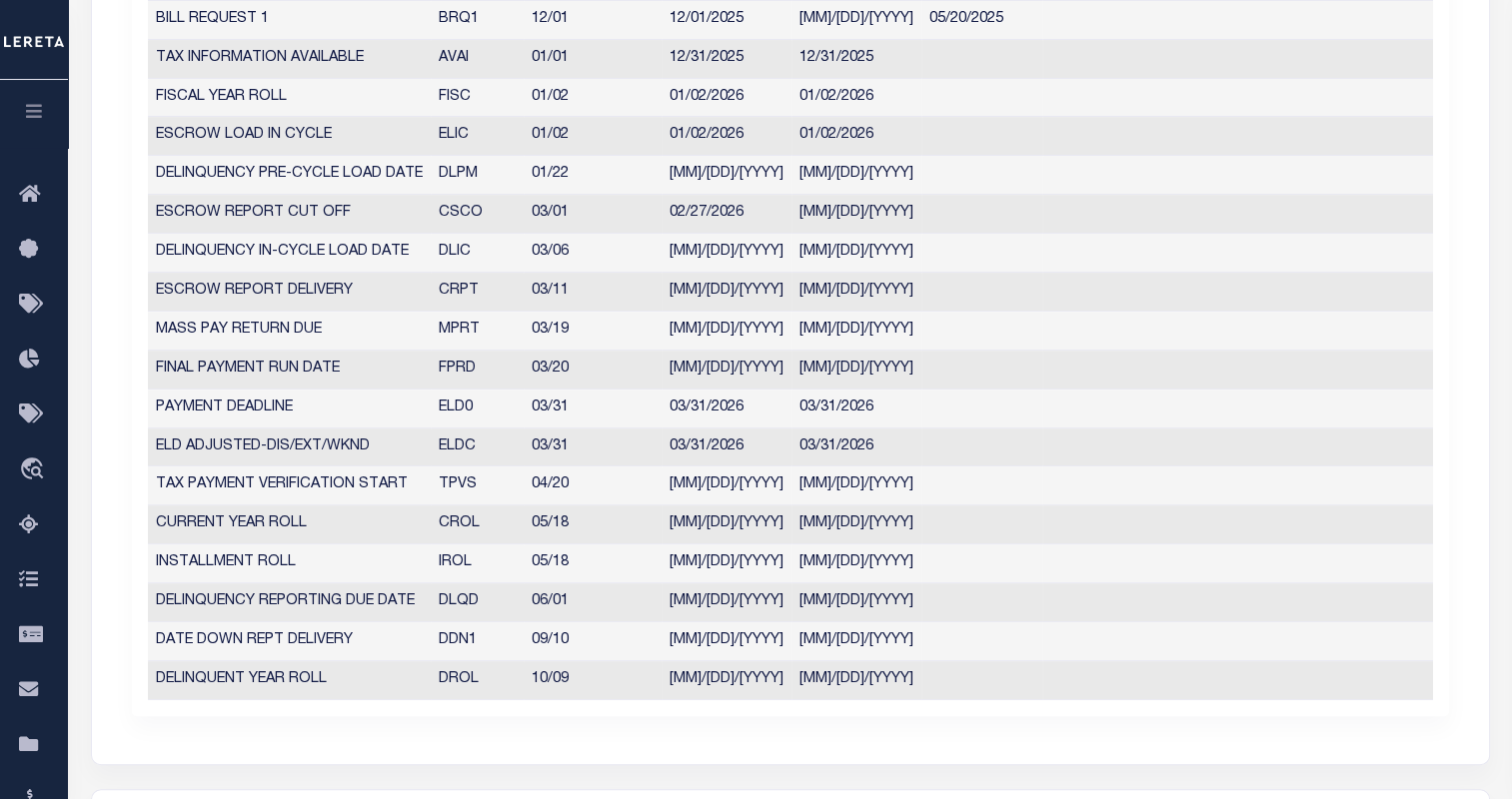 type 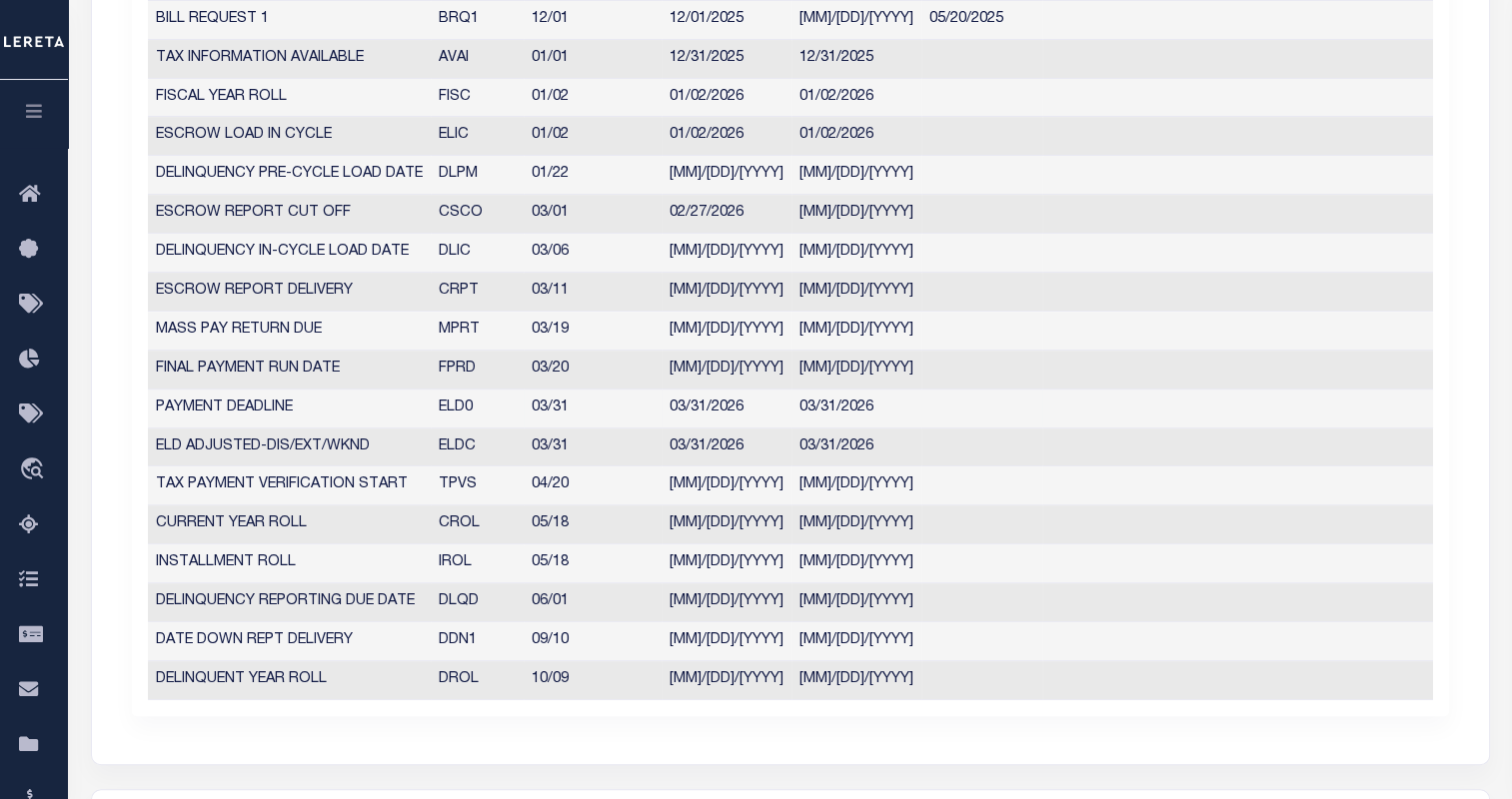 click on "ELD0" at bounding box center (477, 408) 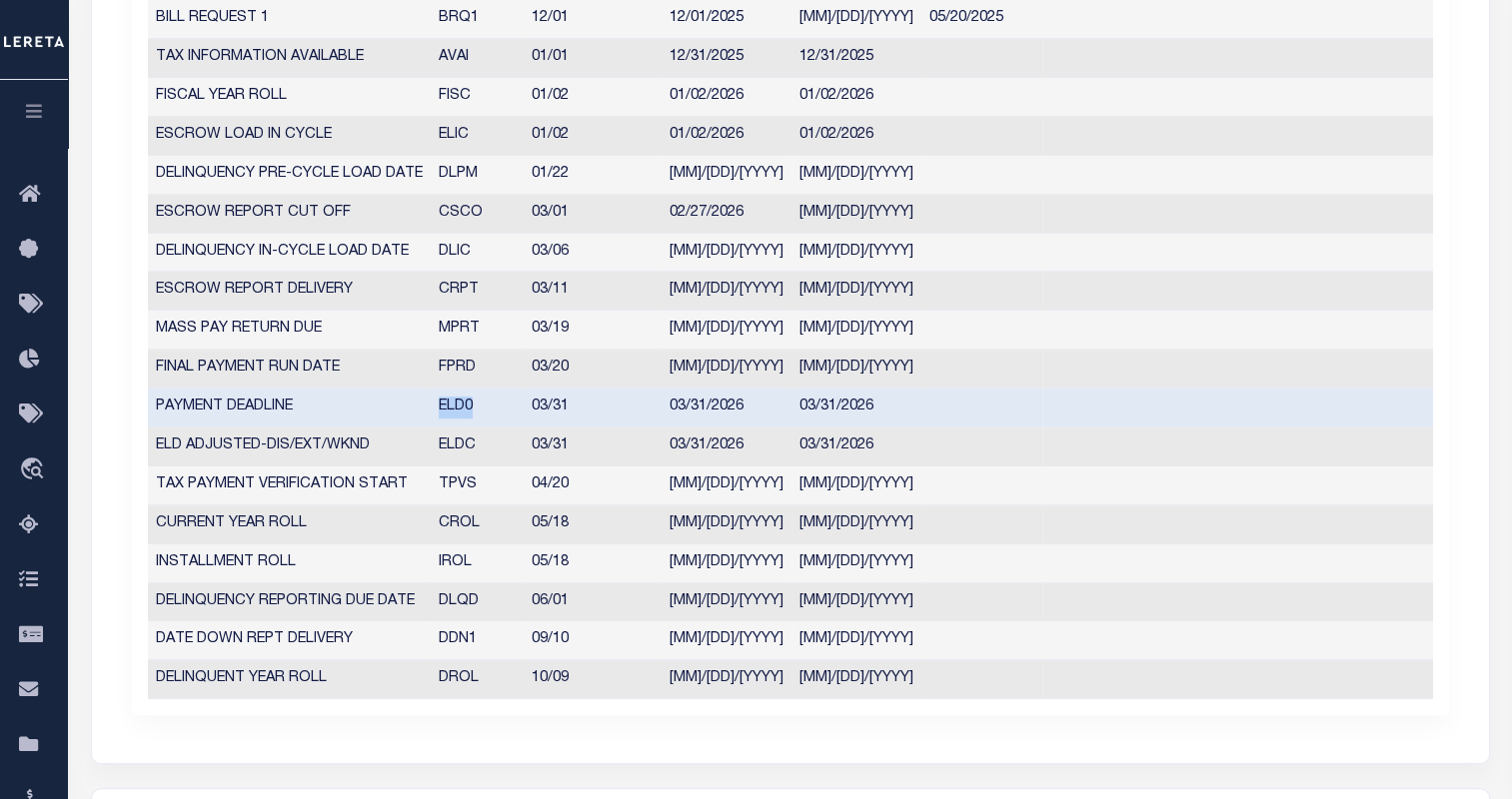 click on "ELD0" at bounding box center [477, 407] 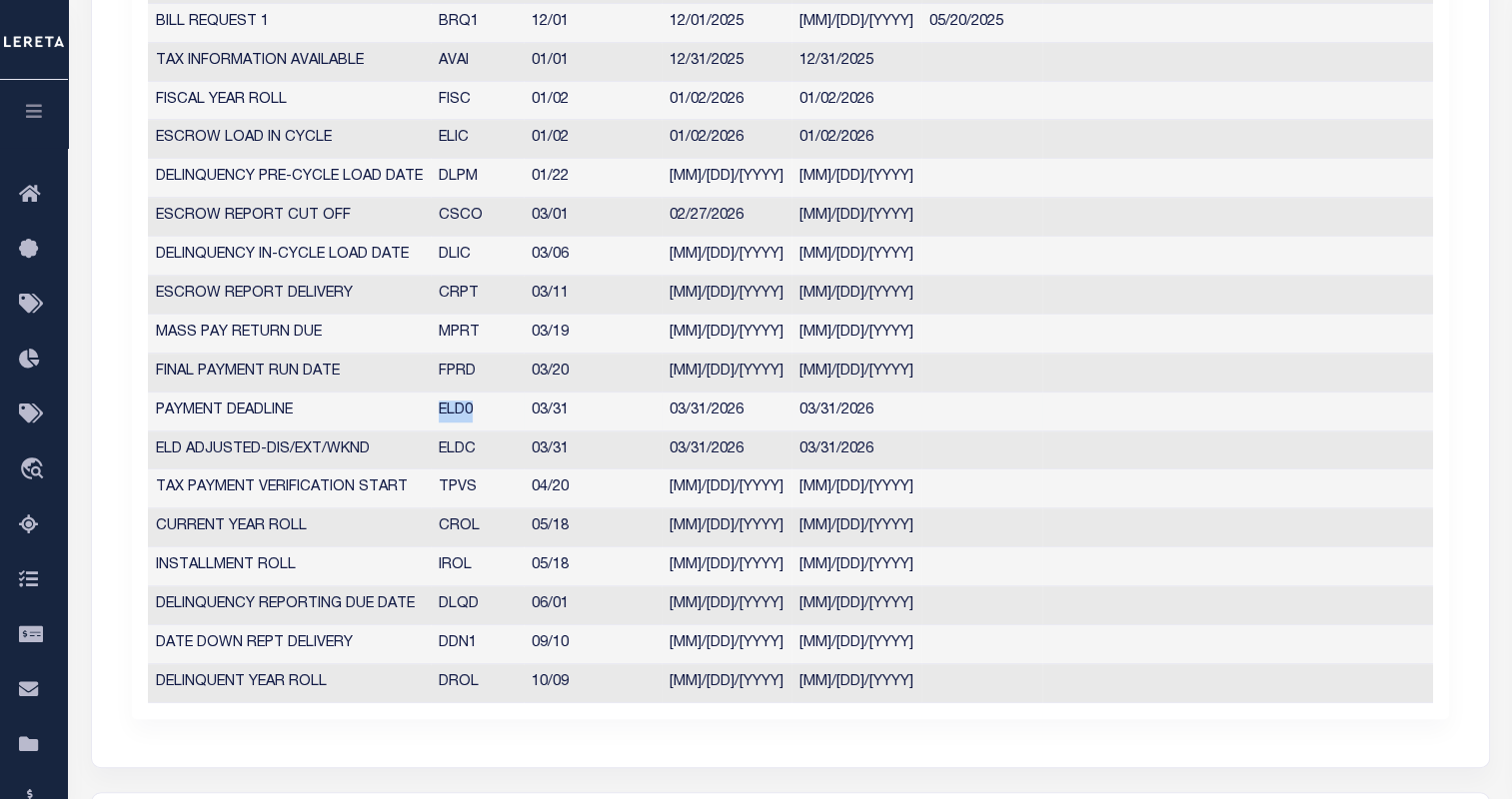 scroll, scrollTop: 1120, scrollLeft: 0, axis: vertical 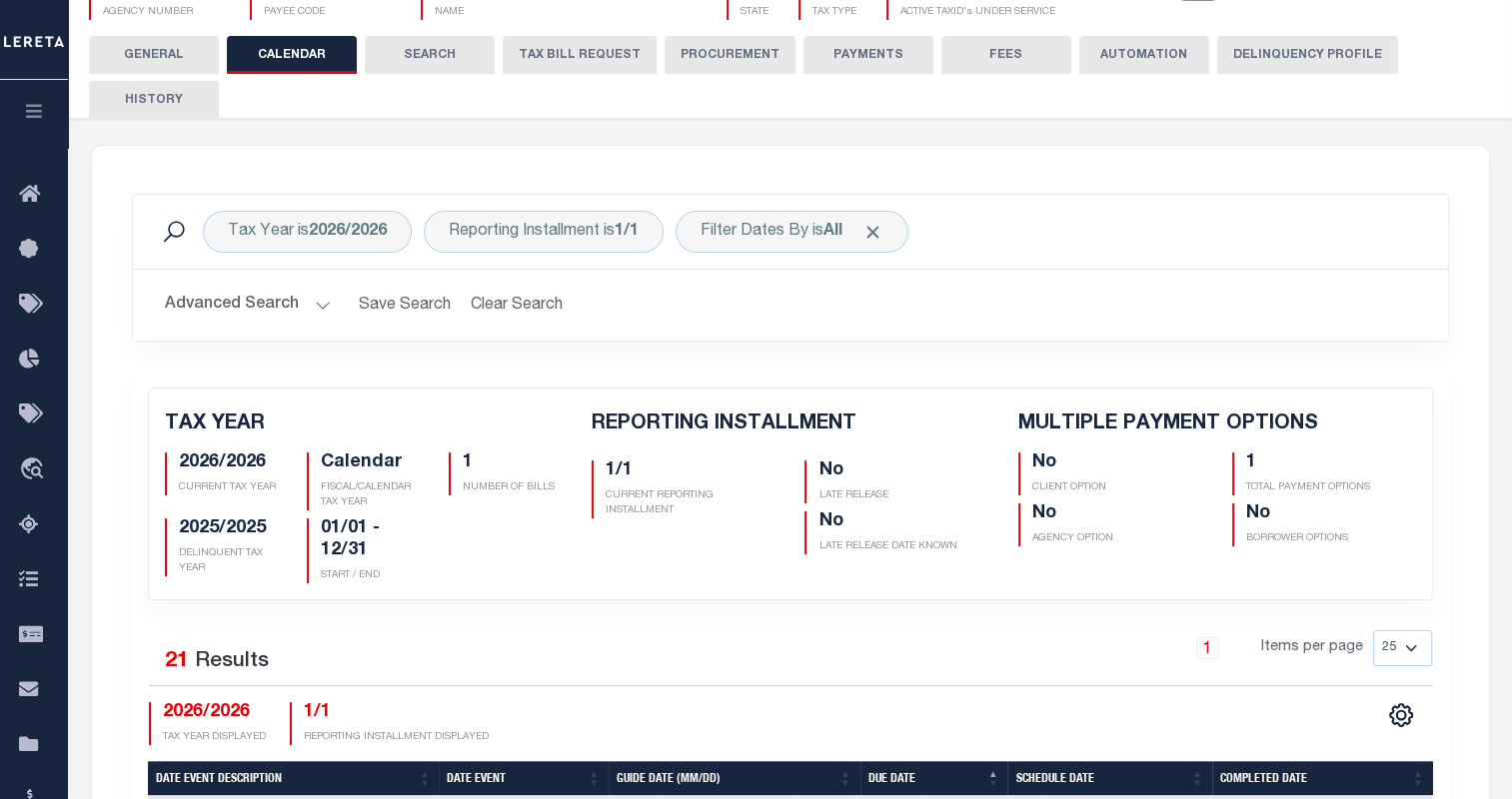 click on "SEARCH" at bounding box center [430, 55] 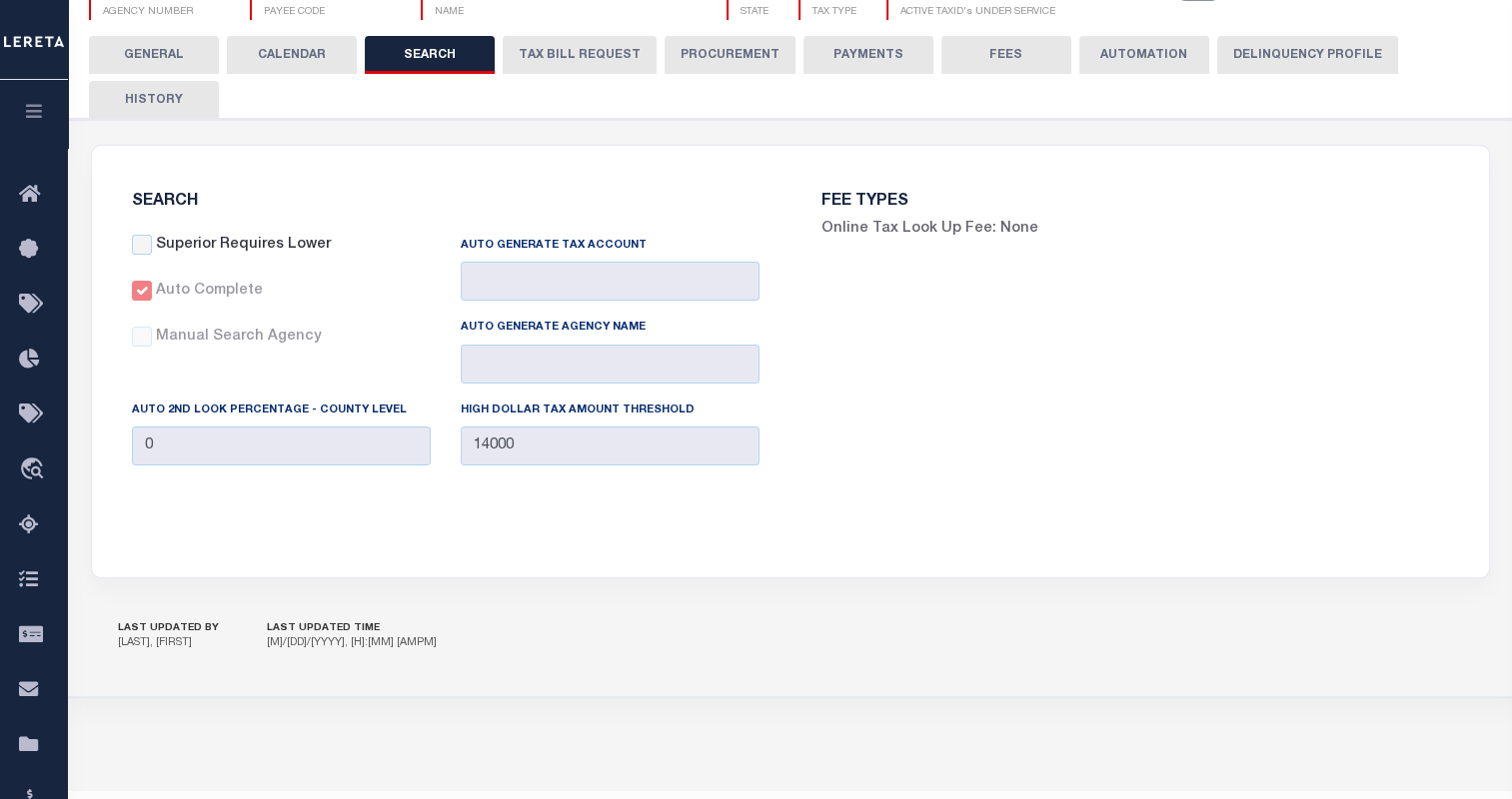 click on "CALENDAR" at bounding box center [292, 55] 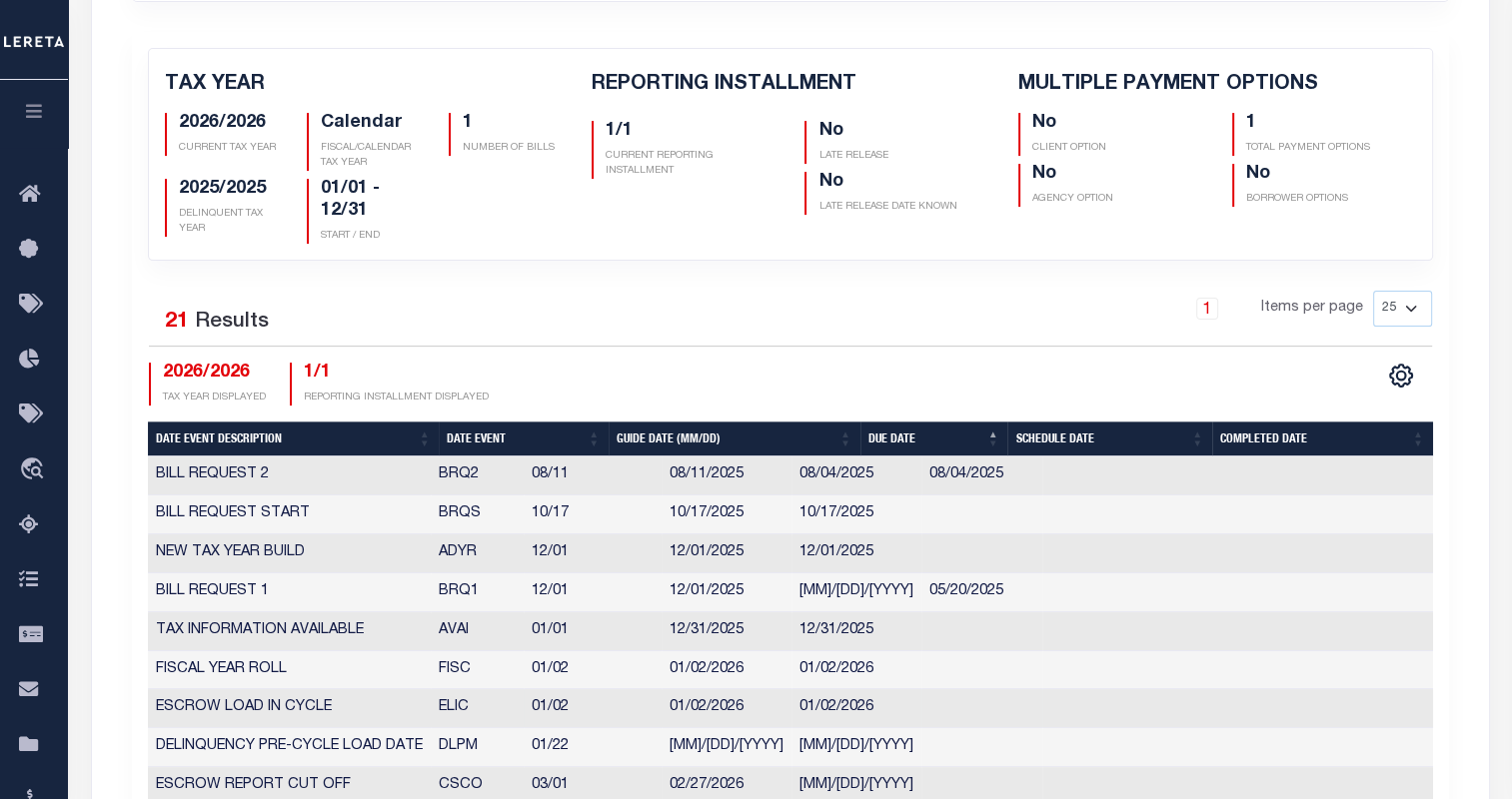 scroll, scrollTop: 549, scrollLeft: 0, axis: vertical 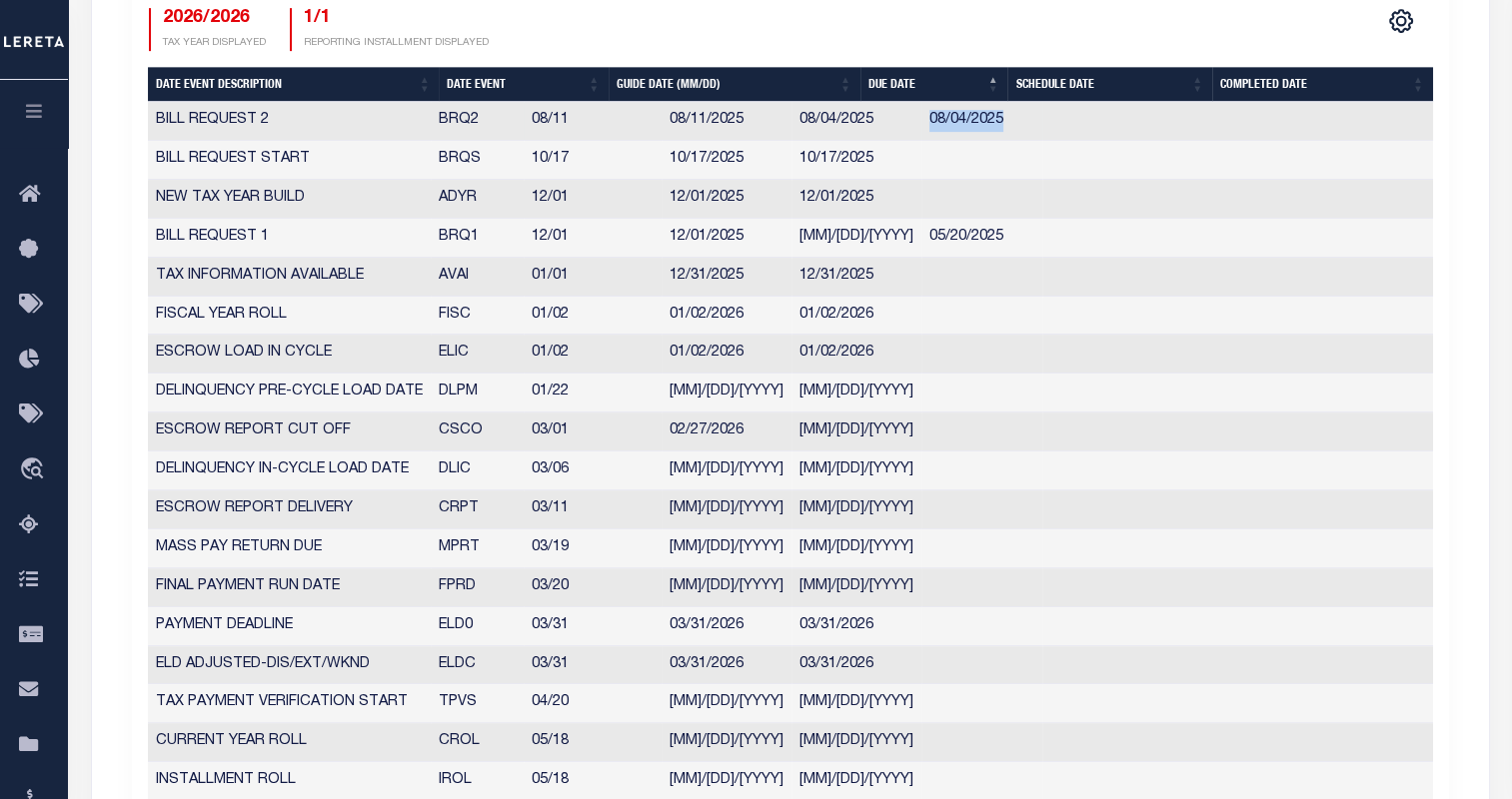 drag, startPoint x: 871, startPoint y: 117, endPoint x: 959, endPoint y: 119, distance: 88.02272 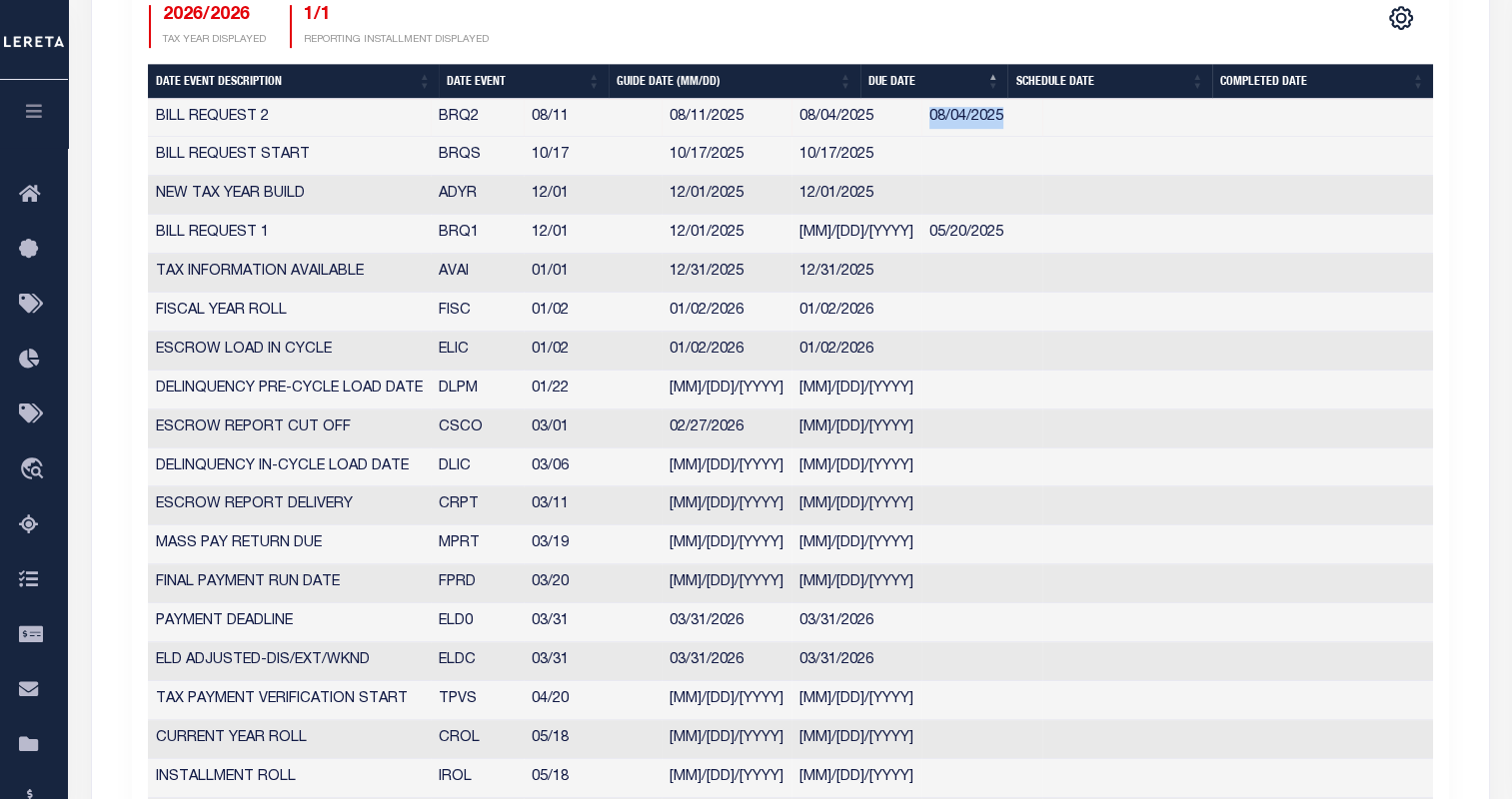 scroll, scrollTop: 898, scrollLeft: 0, axis: vertical 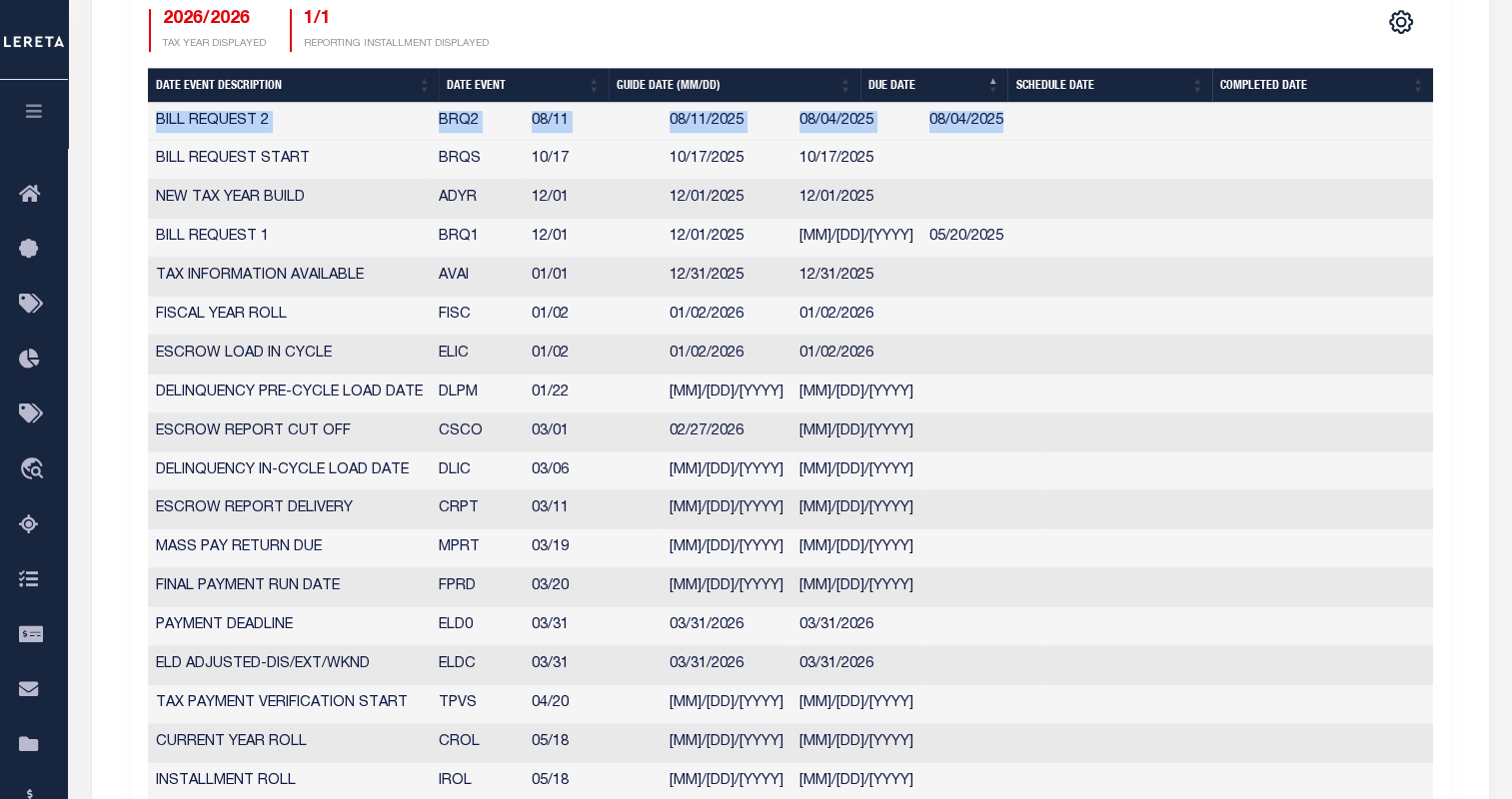 drag, startPoint x: 156, startPoint y: 116, endPoint x: 1005, endPoint y: 124, distance: 849.03769 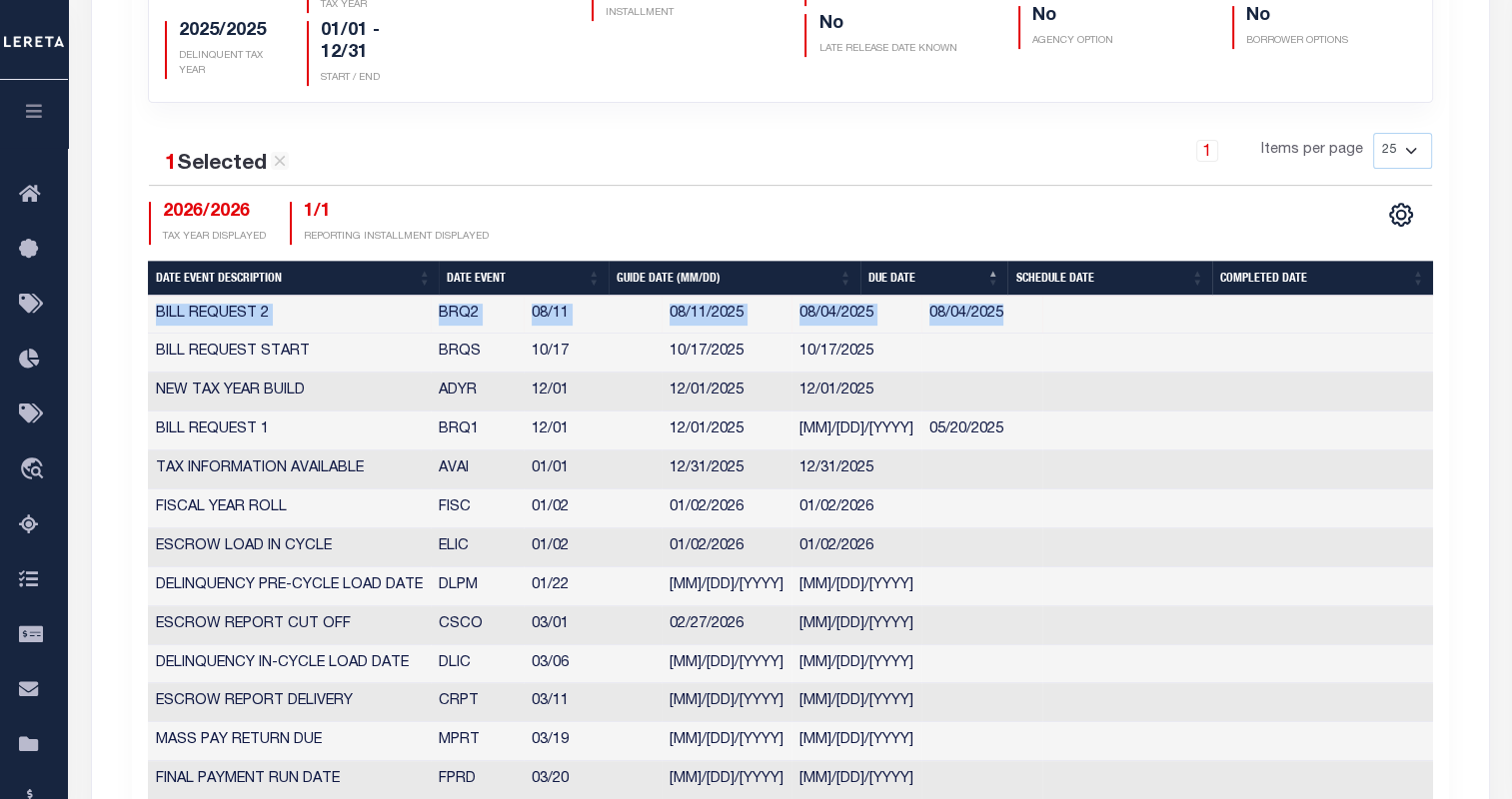 scroll, scrollTop: 687, scrollLeft: 0, axis: vertical 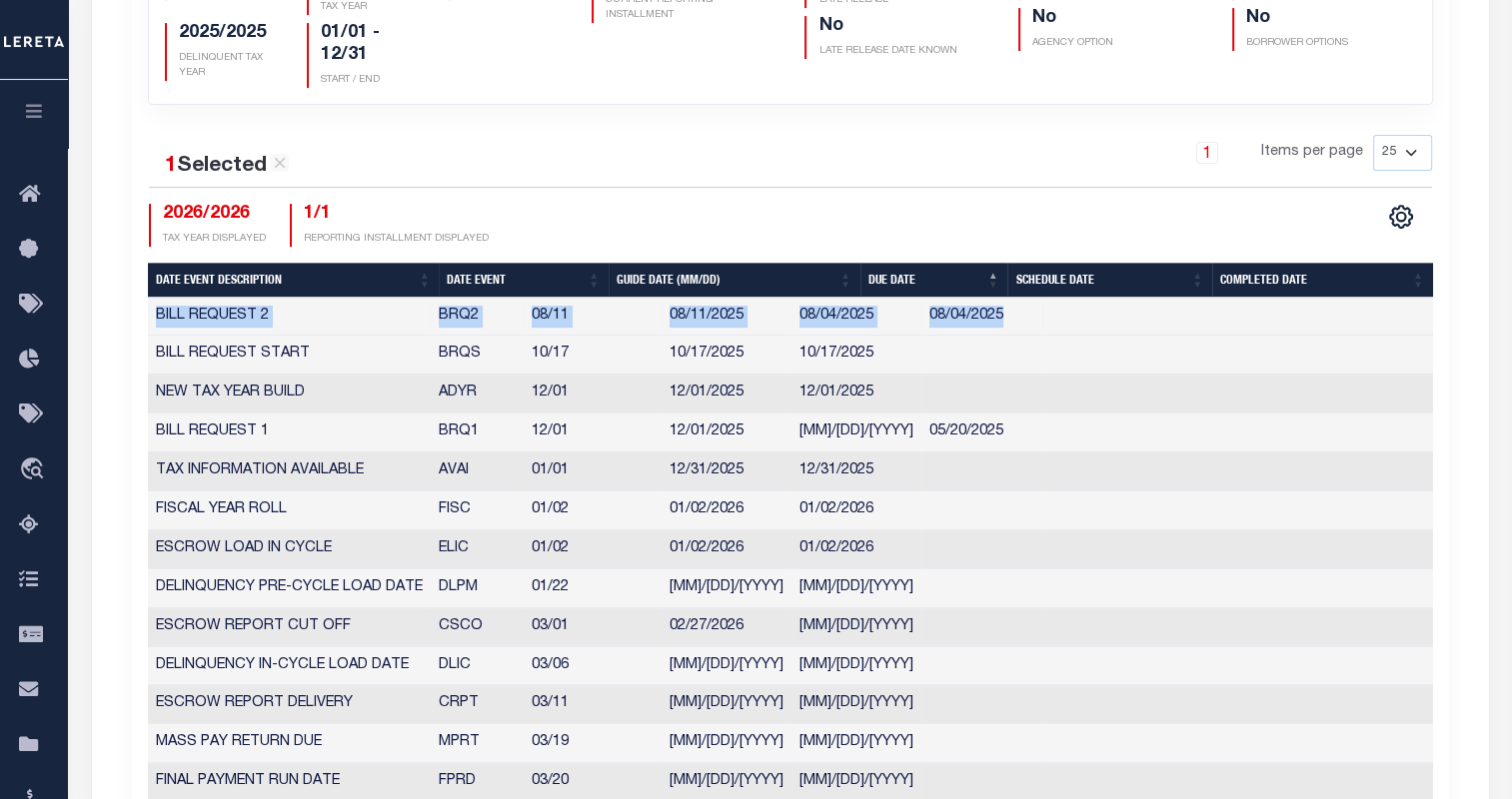 click on "BILL REQUEST 2" at bounding box center [289, 317] 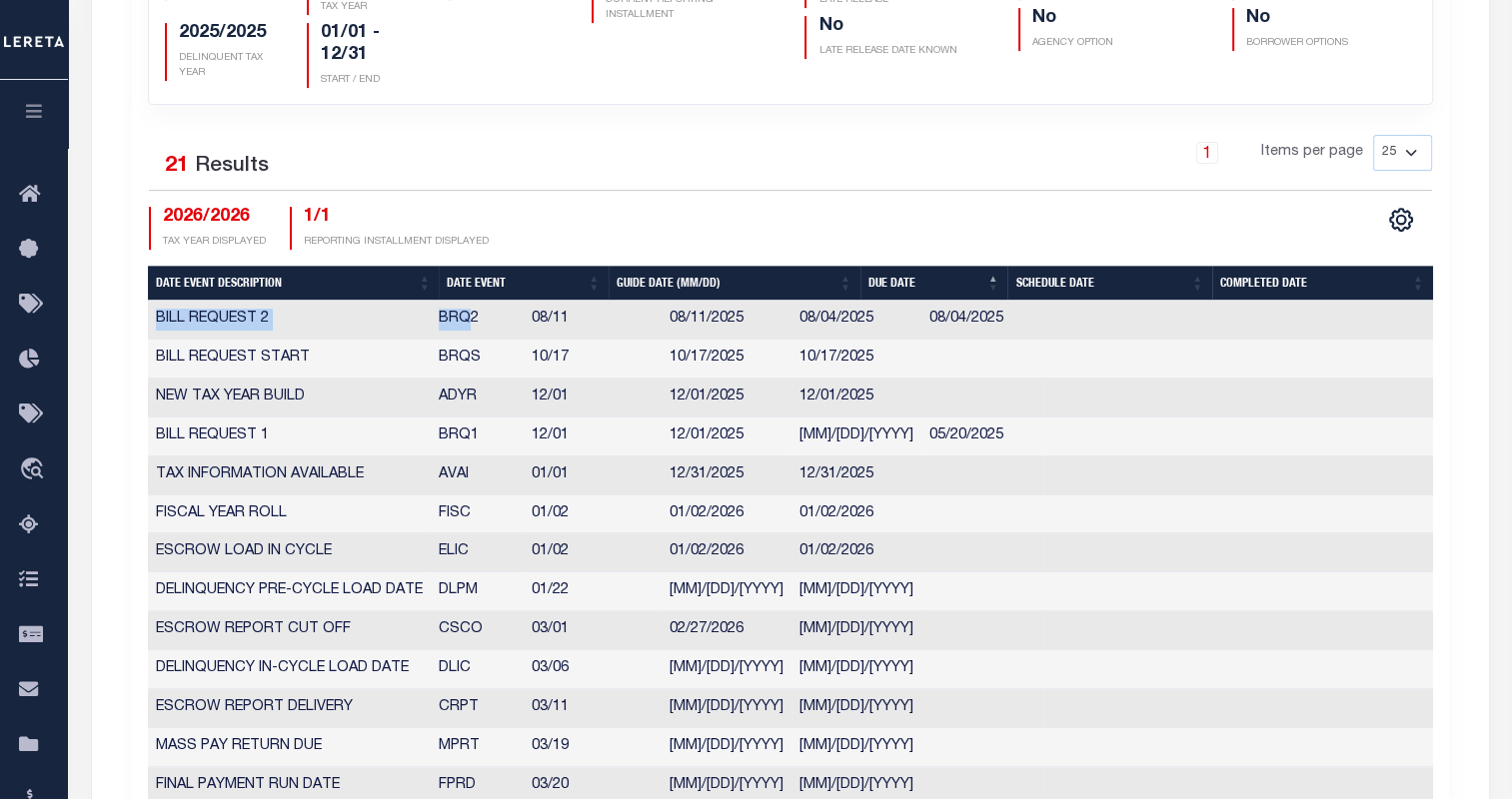 drag, startPoint x: 152, startPoint y: 315, endPoint x: 477, endPoint y: 334, distance: 325.5549 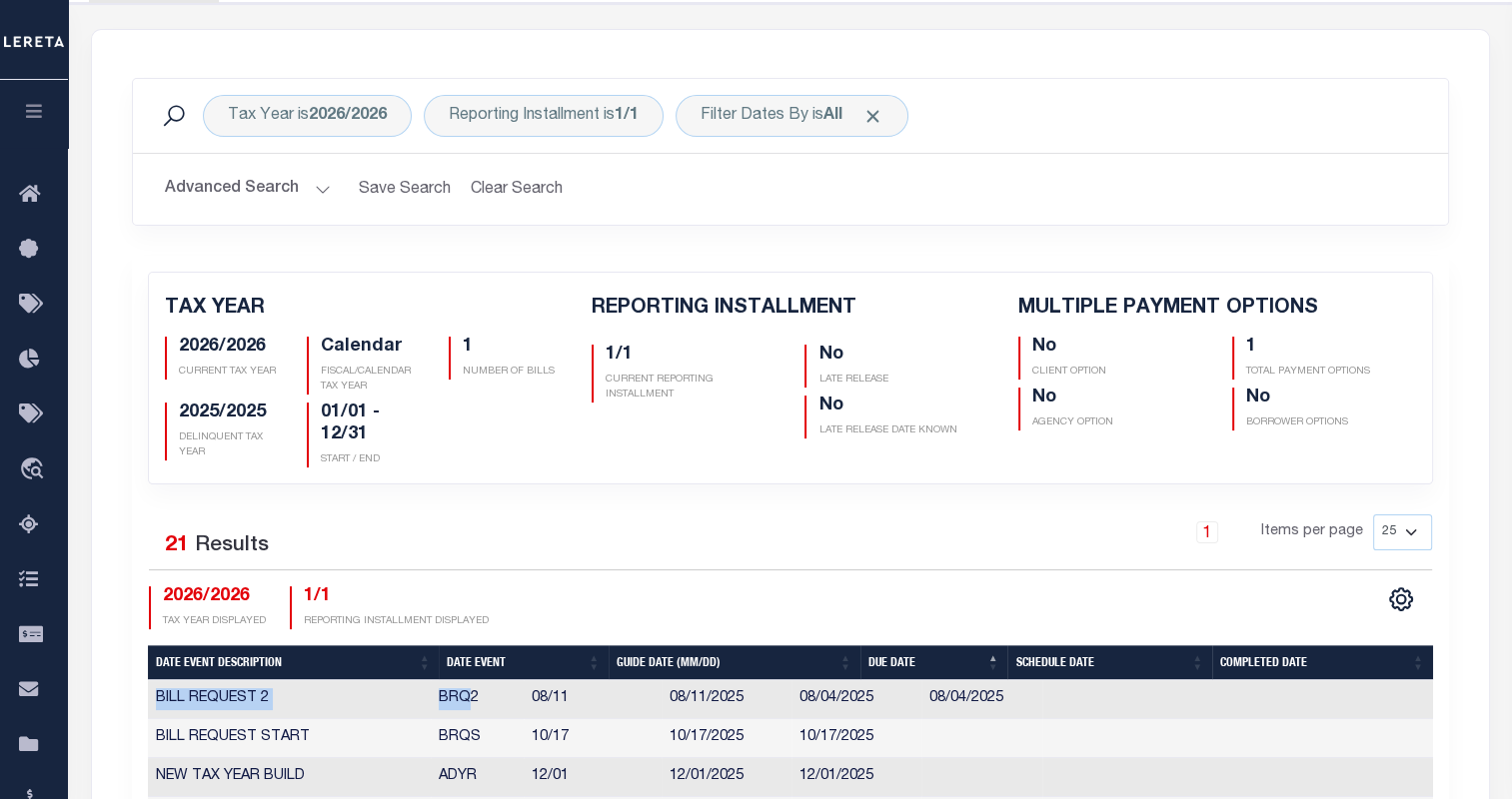 scroll, scrollTop: 300, scrollLeft: 0, axis: vertical 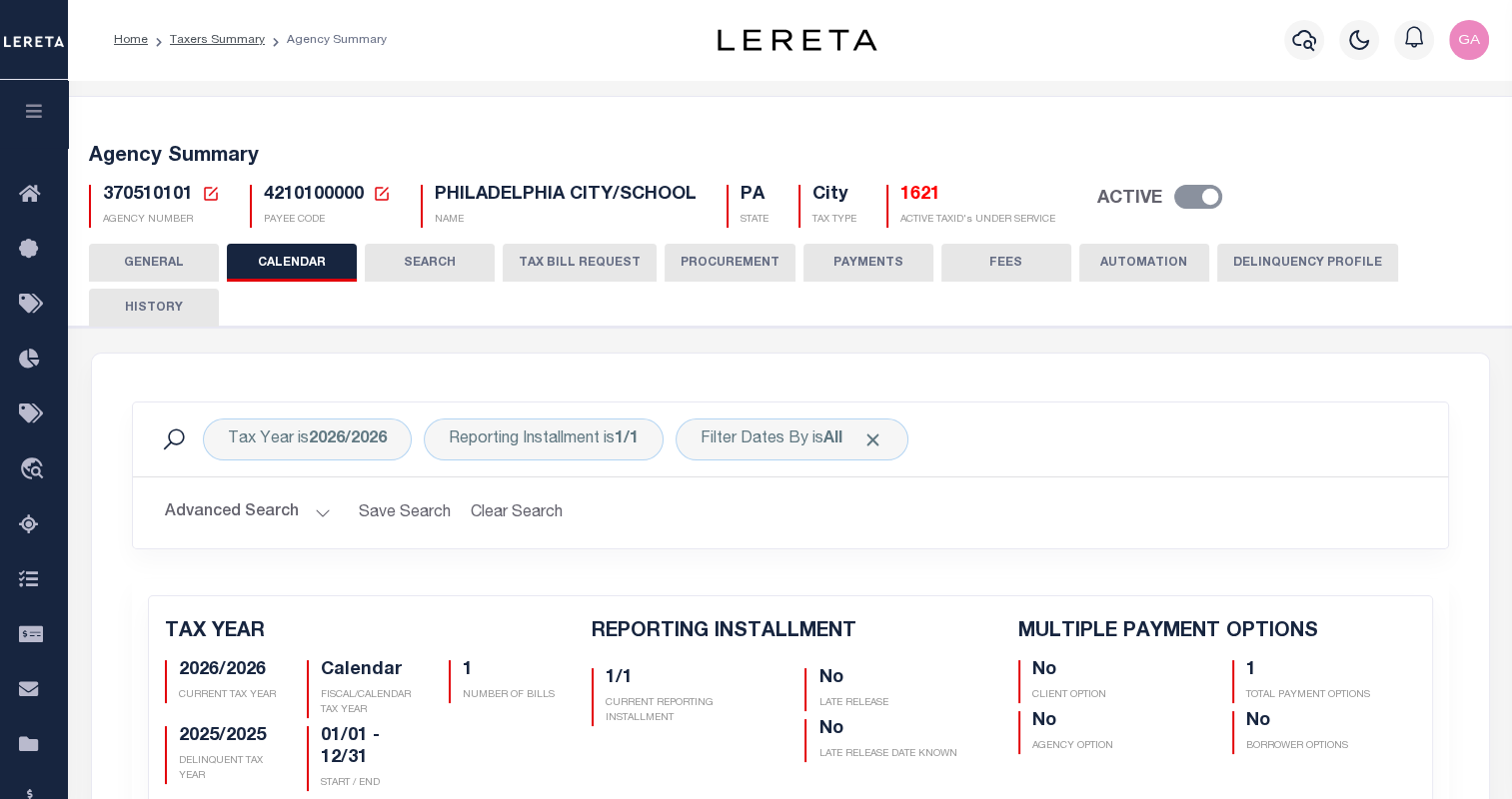 click on "HISTORY" at bounding box center (154, 308) 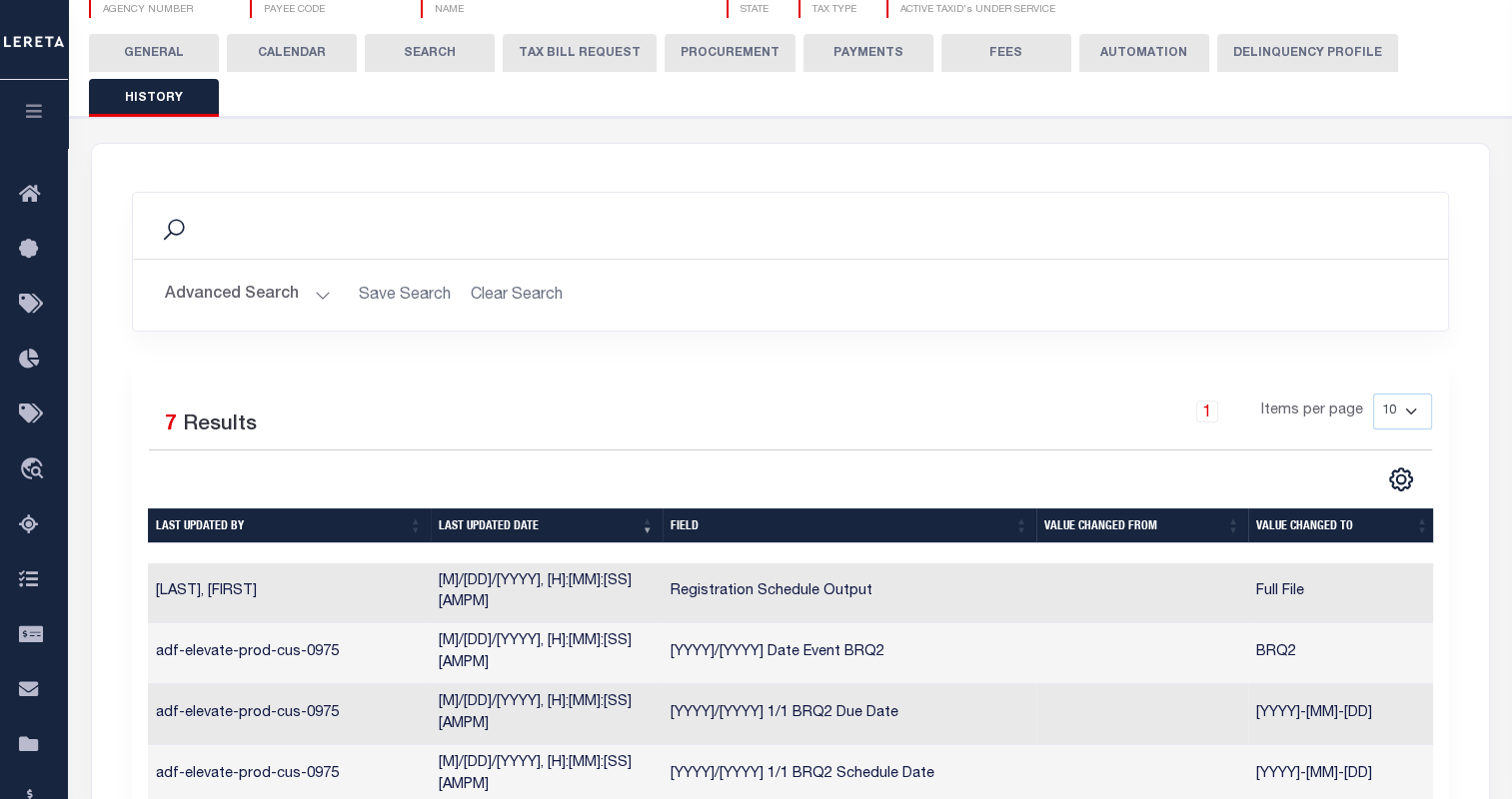 scroll, scrollTop: 390, scrollLeft: 0, axis: vertical 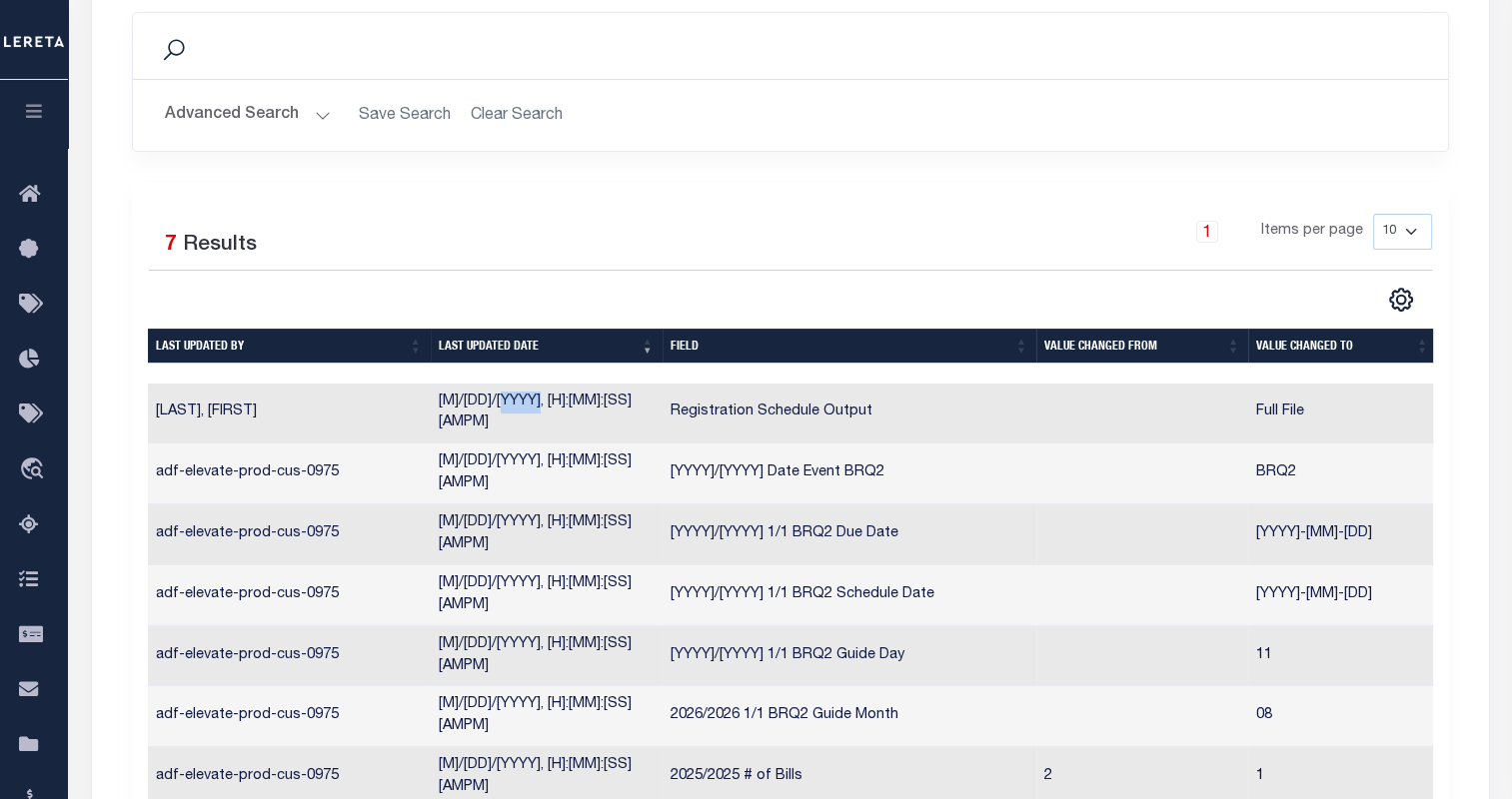 drag, startPoint x: 505, startPoint y: 400, endPoint x: 539, endPoint y: 402, distance: 34.058773 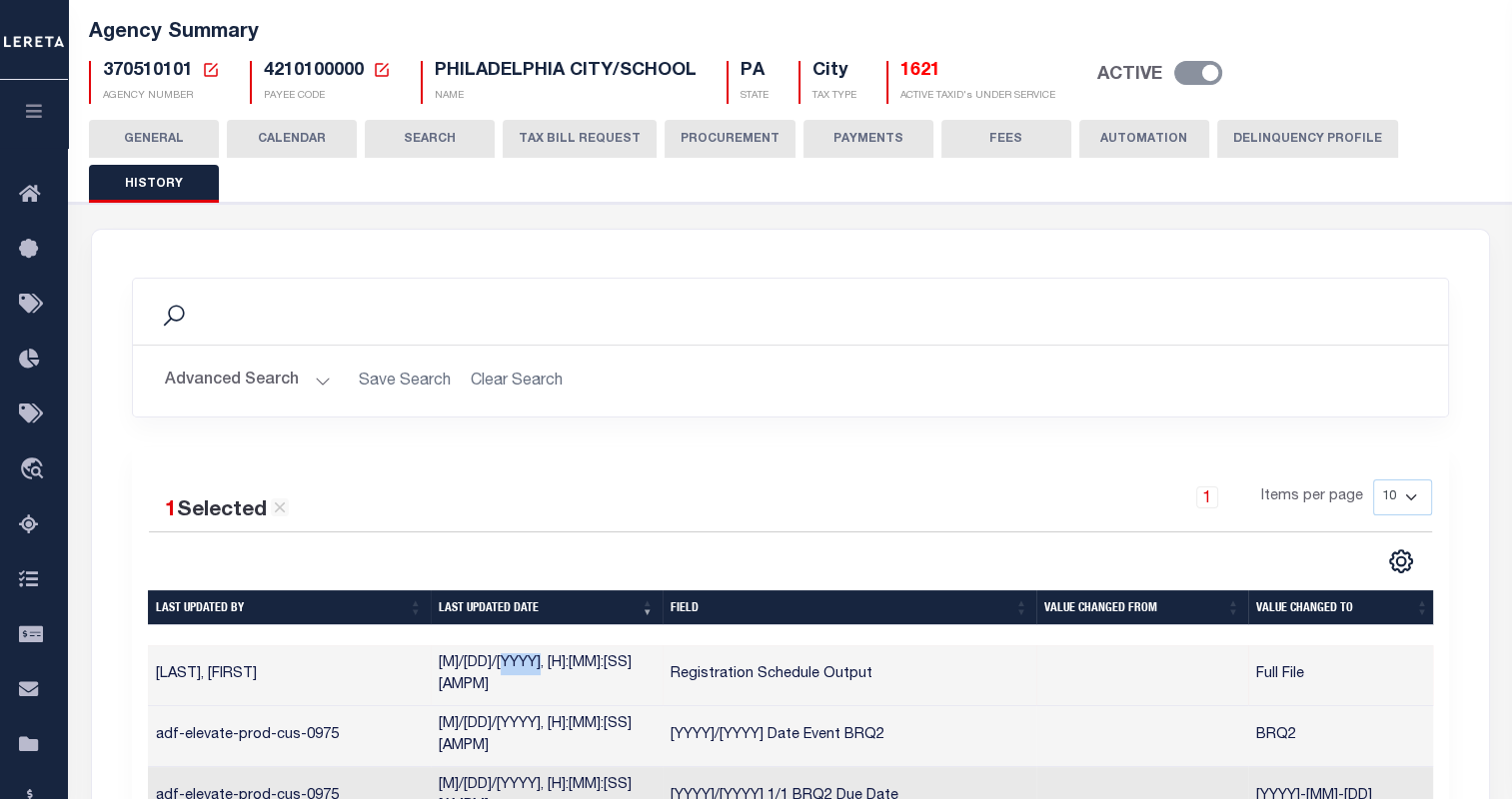 scroll, scrollTop: 86, scrollLeft: 0, axis: vertical 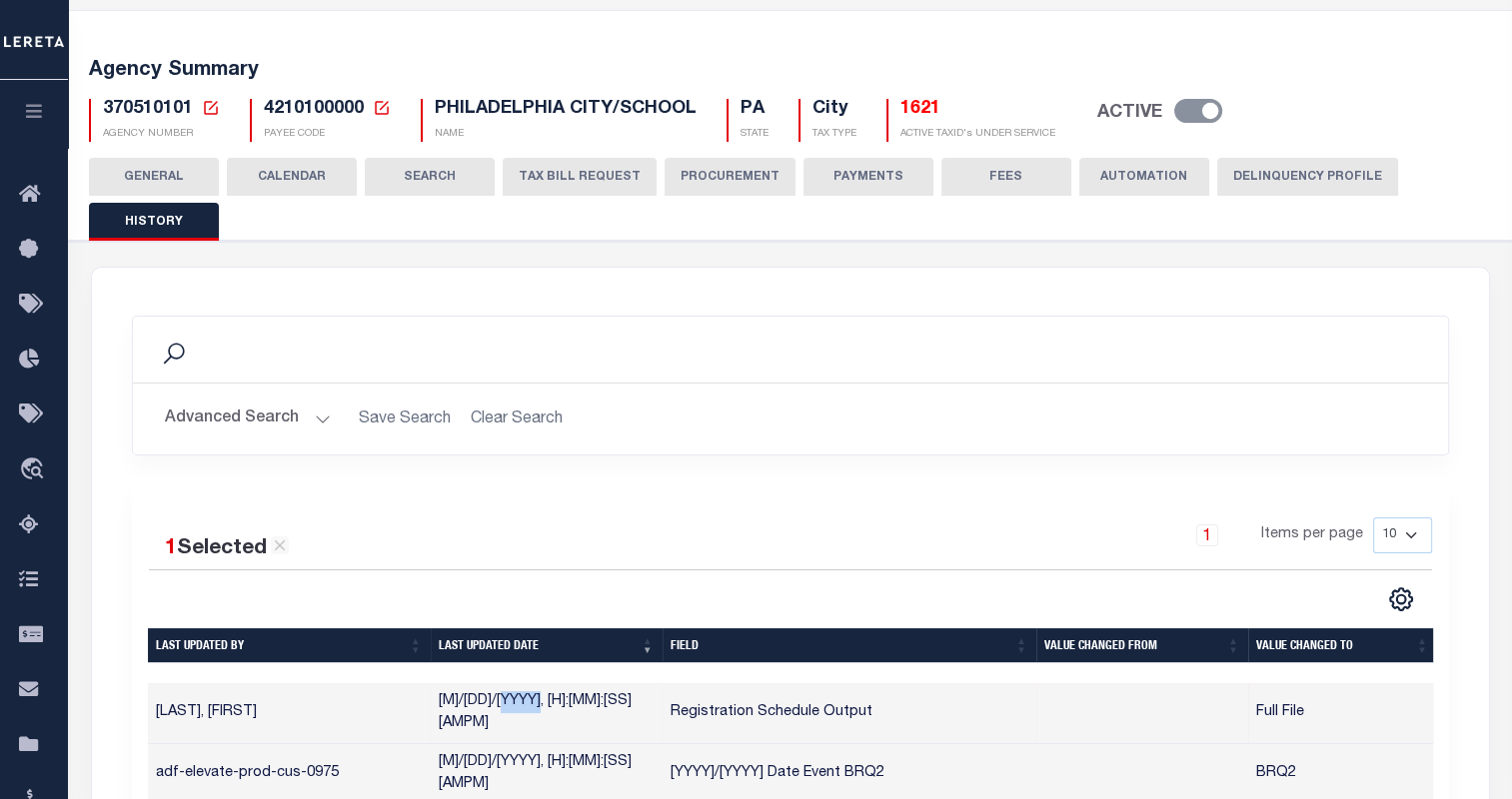 click on "TAX BILL REQUEST" at bounding box center [580, 177] 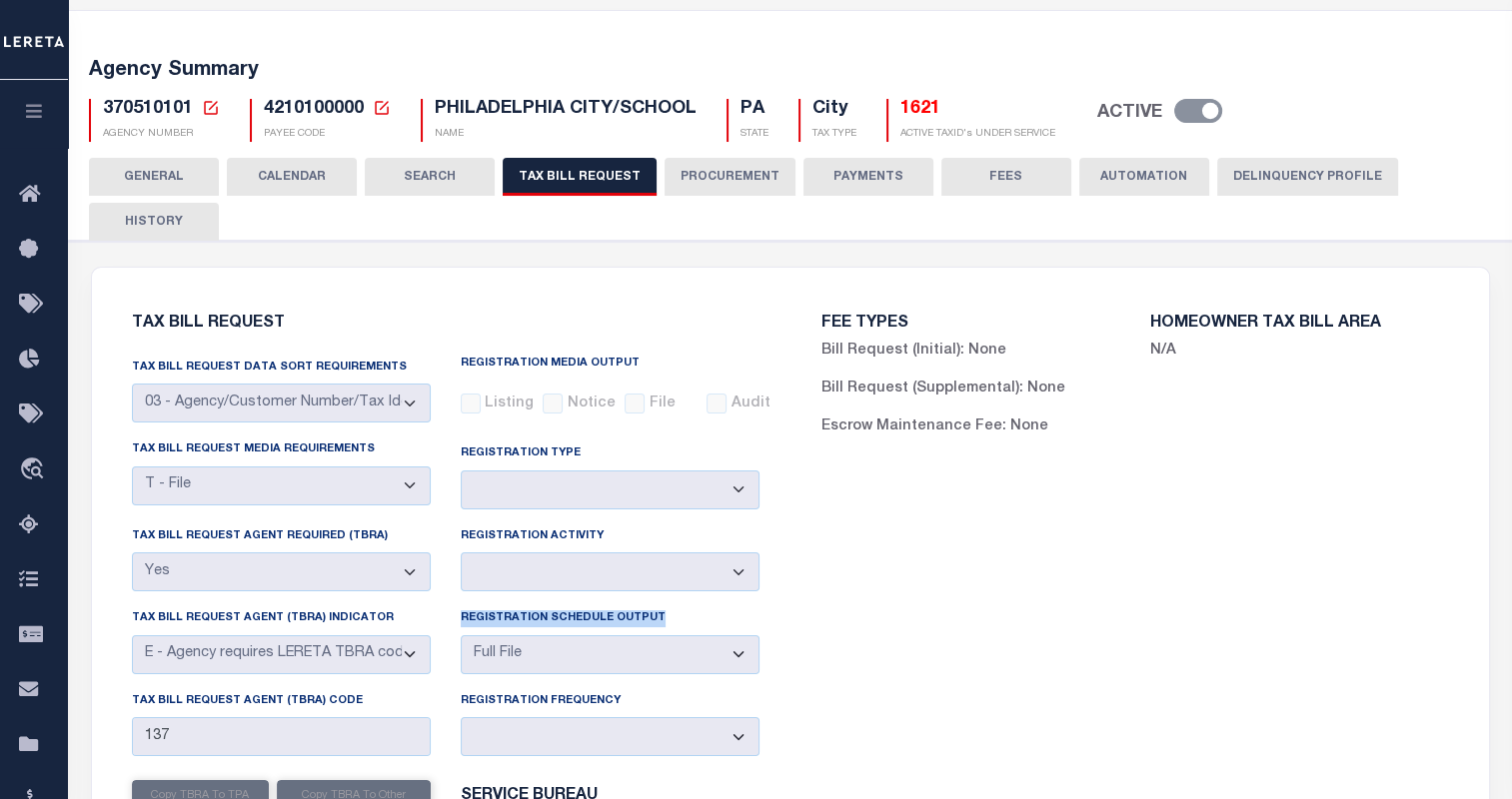 drag, startPoint x: 456, startPoint y: 619, endPoint x: 652, endPoint y: 623, distance: 196.04081 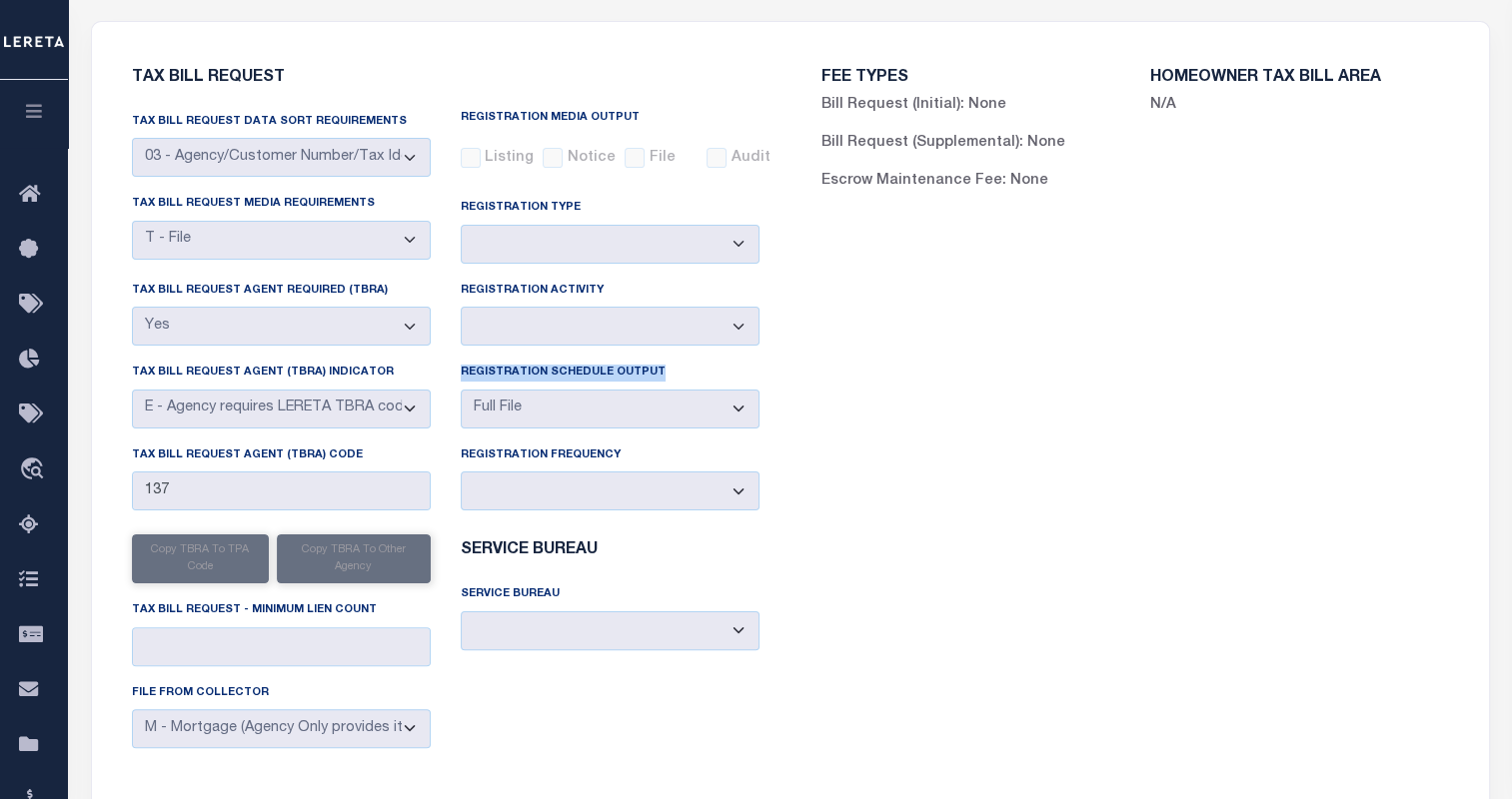 scroll, scrollTop: 218, scrollLeft: 0, axis: vertical 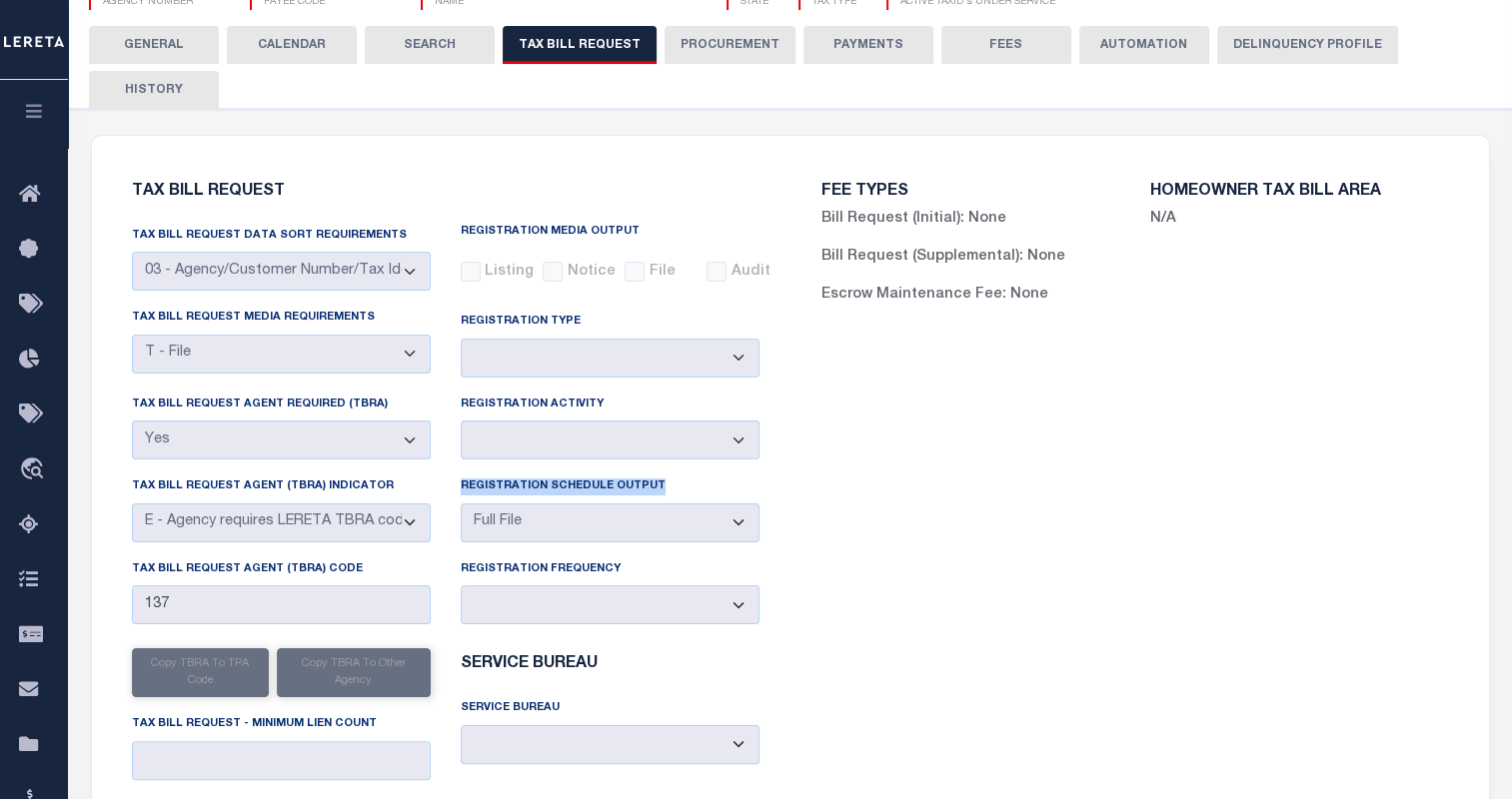 click on "HISTORY" at bounding box center [154, 90] 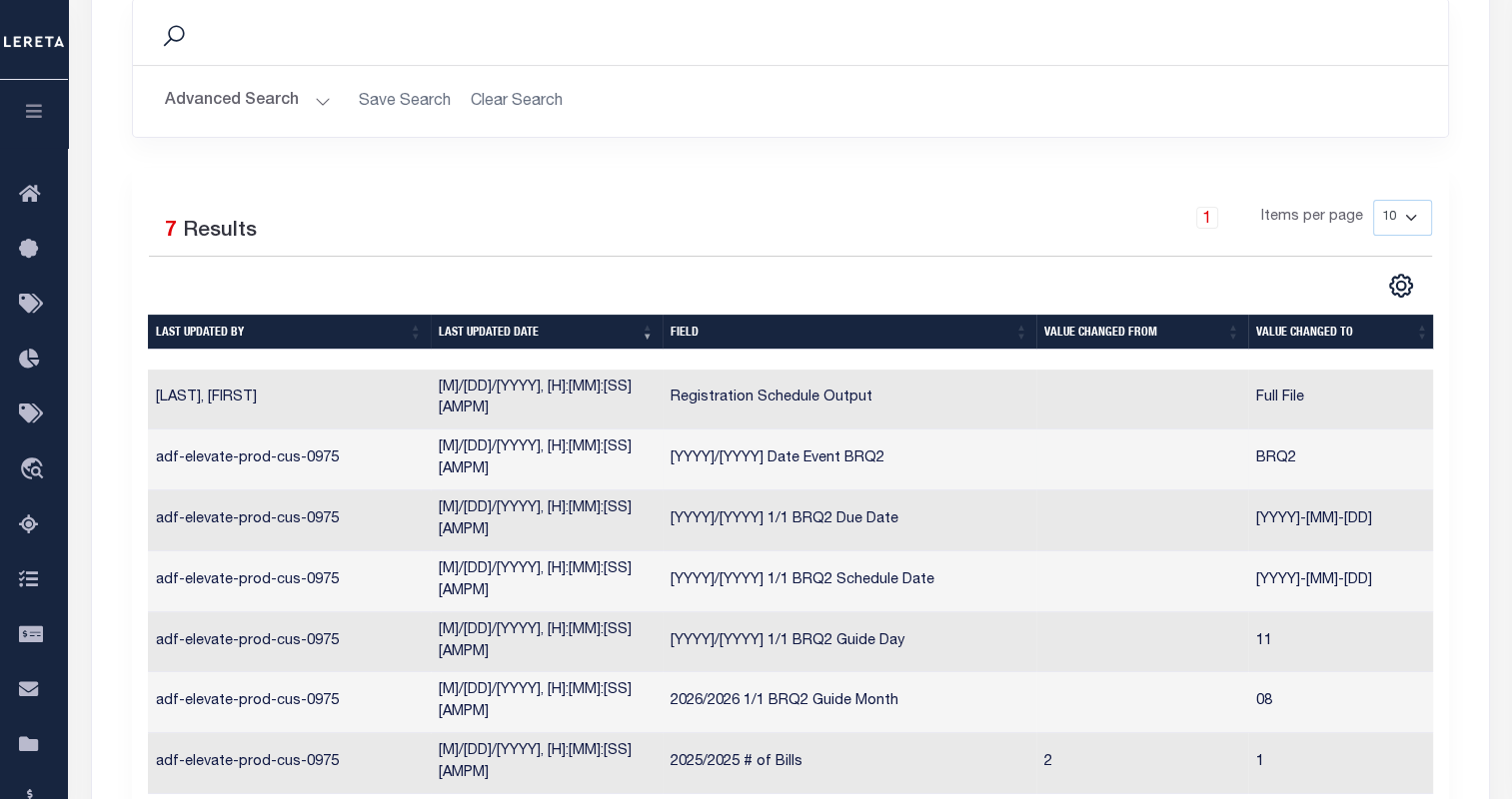 scroll, scrollTop: 422, scrollLeft: 0, axis: vertical 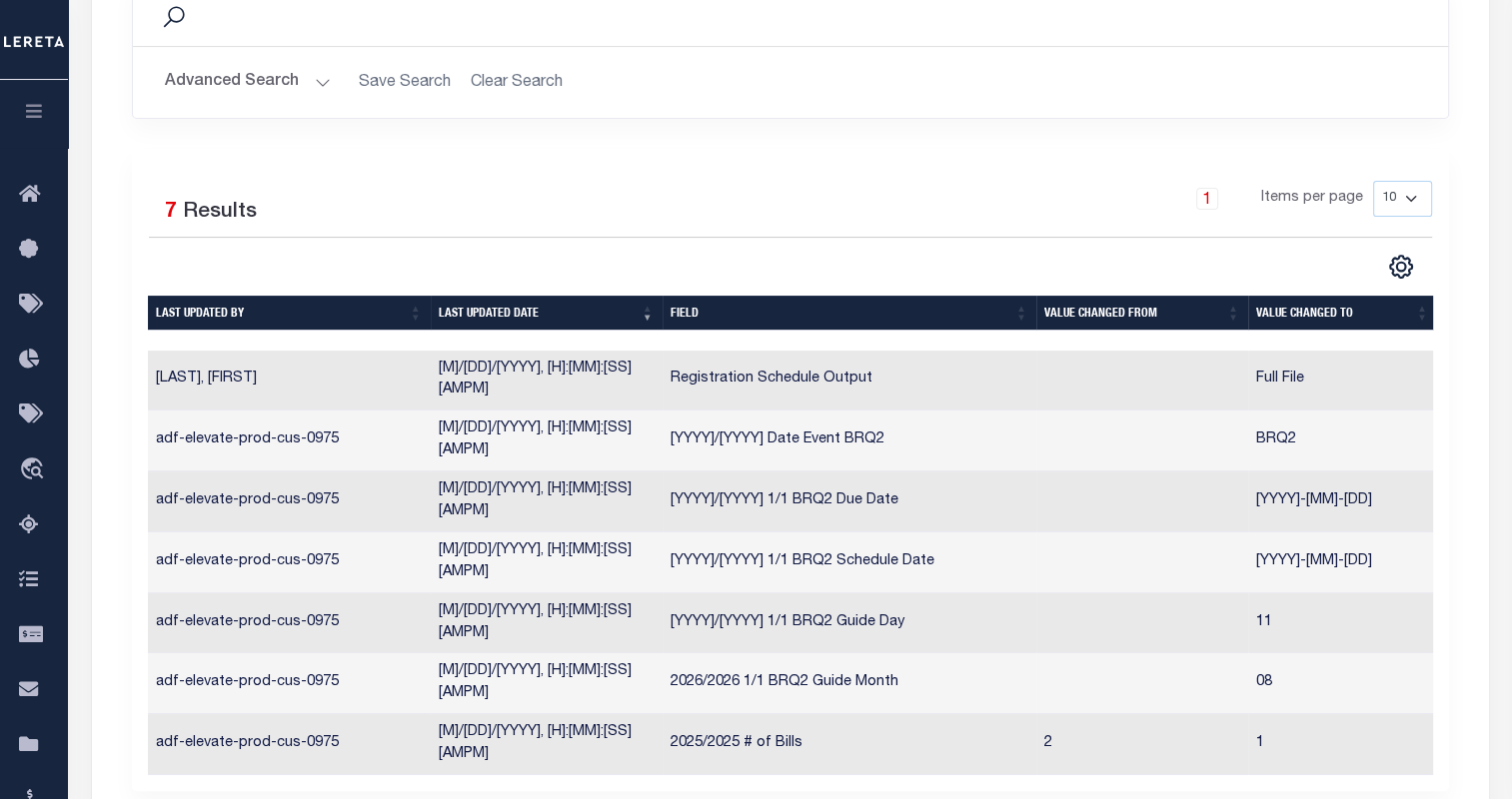 click at bounding box center (34, 111) 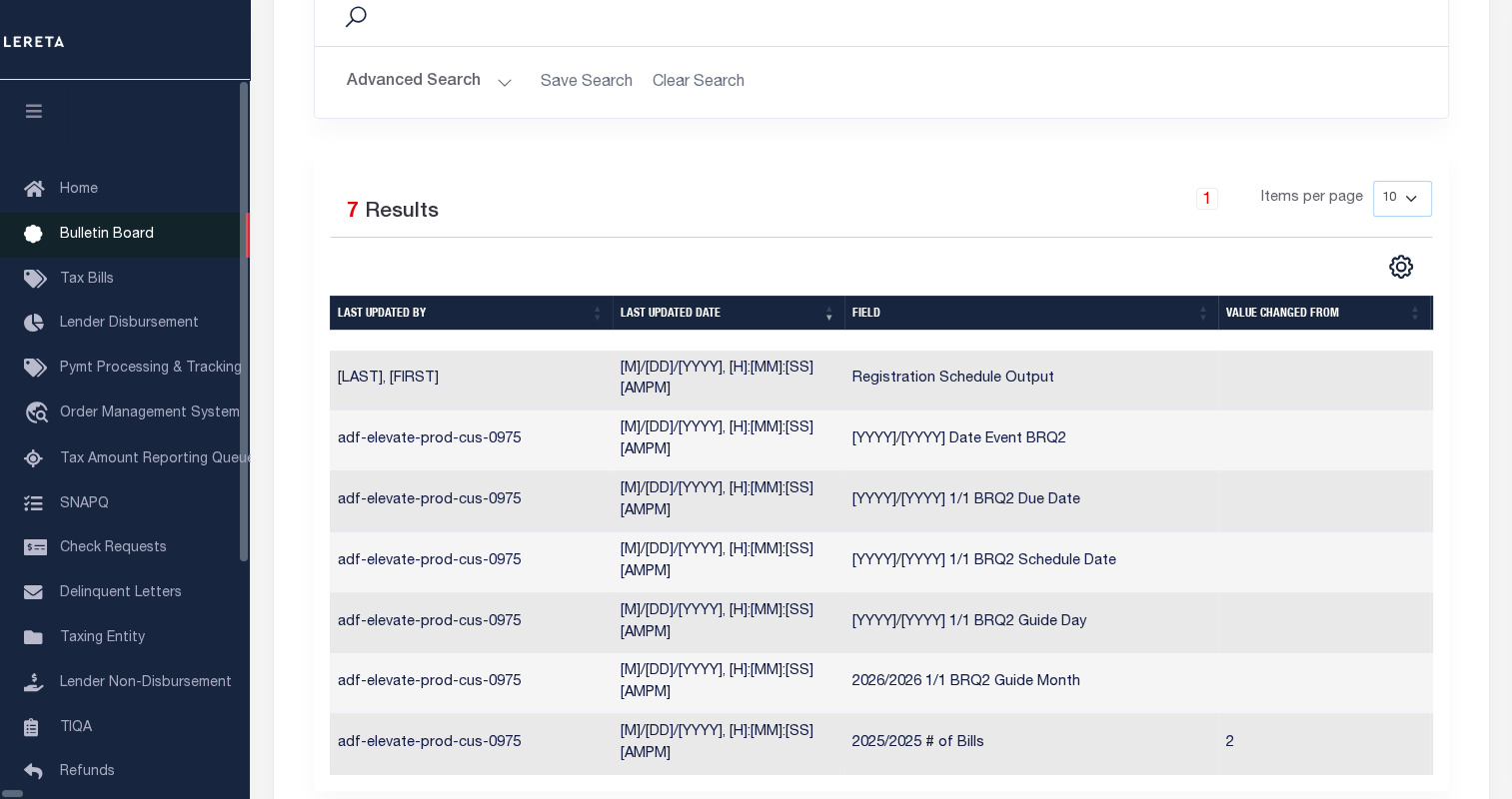 click at bounding box center [34, 111] 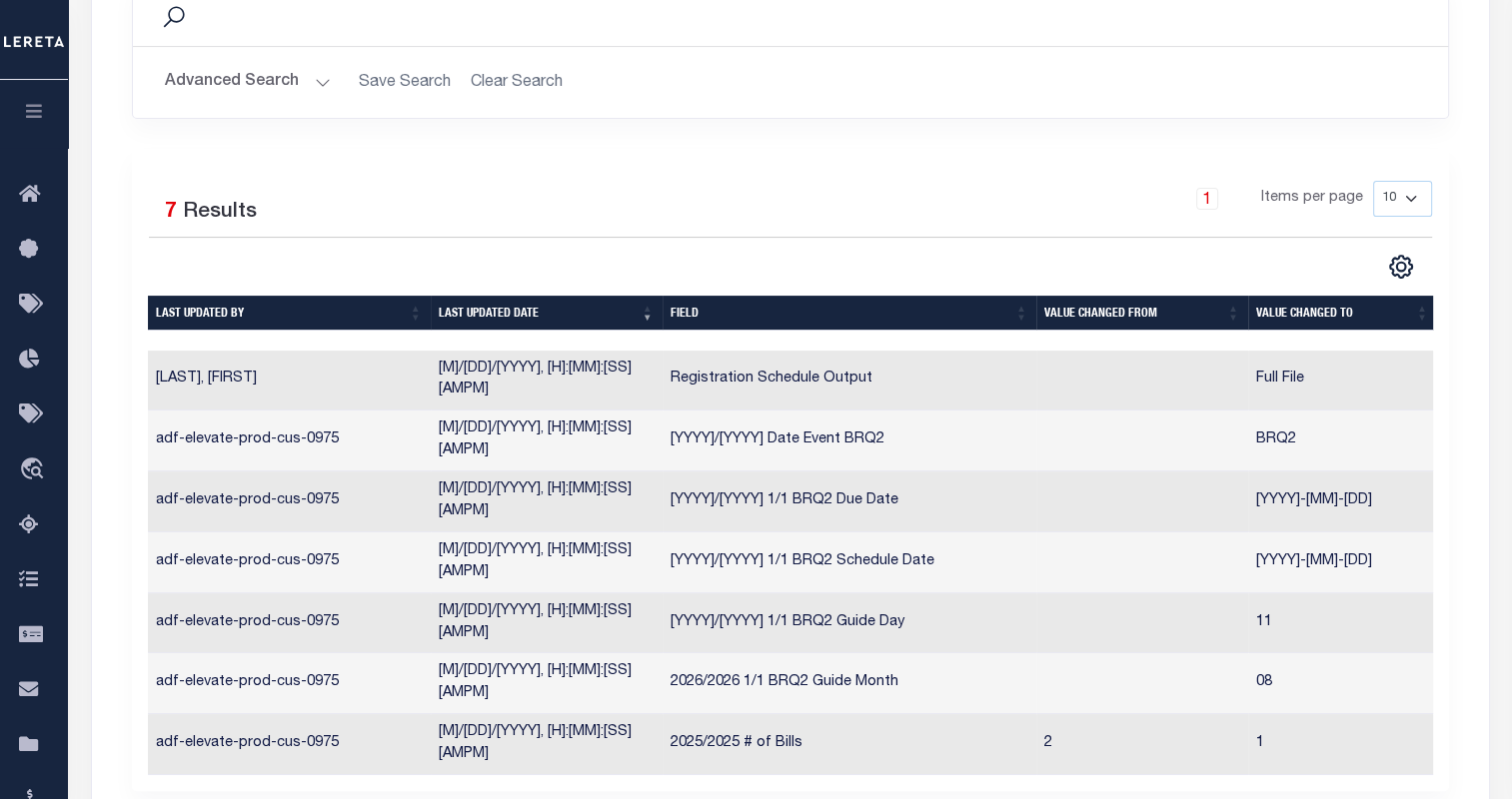 click on "TAX BILL REQUEST" at bounding box center [580, -160] 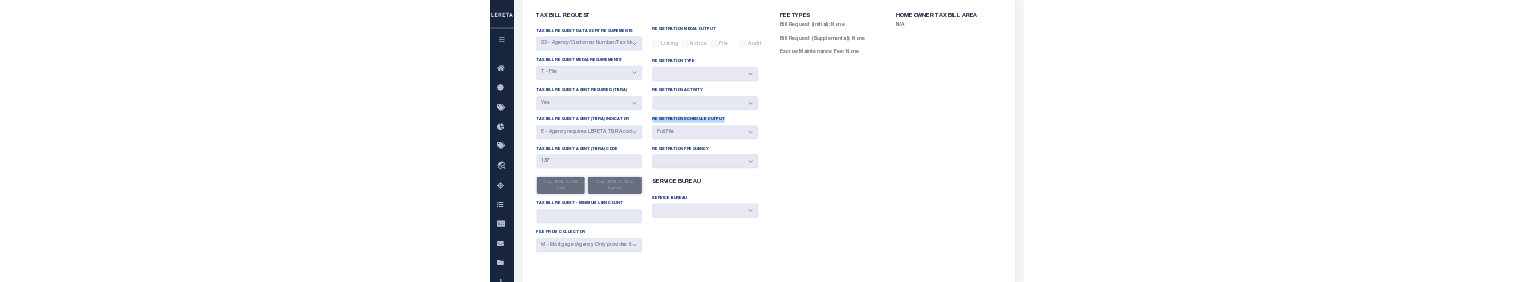 scroll, scrollTop: 464, scrollLeft: 0, axis: vertical 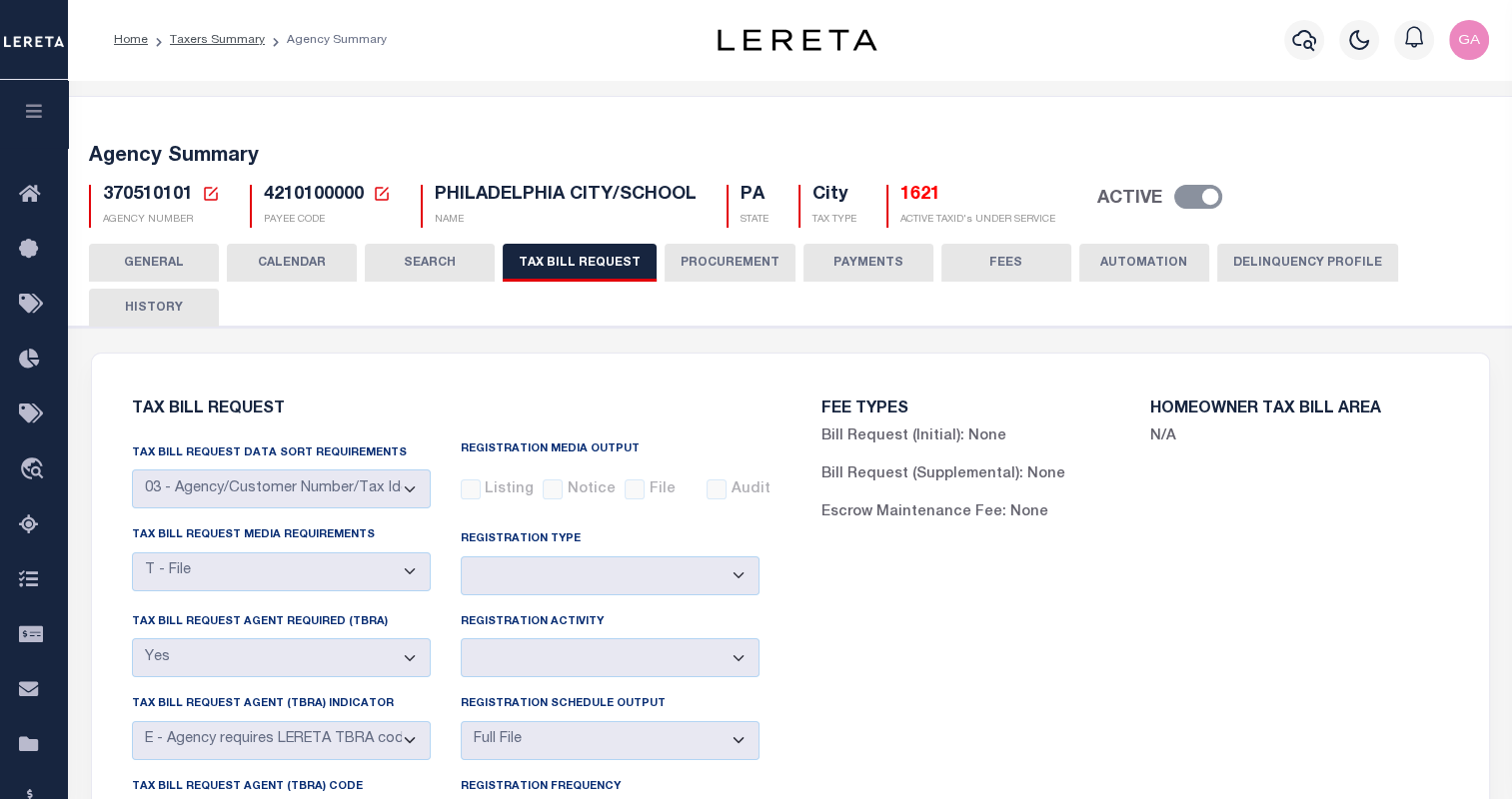 click on "FEE TYPES
Bill Request (Initial): None Bill Request (Supplemental): None Escrow Maintenance Fee: None
HOMEOWNER TAX BILL AREA
N/A" at bounding box center [1135, 760] 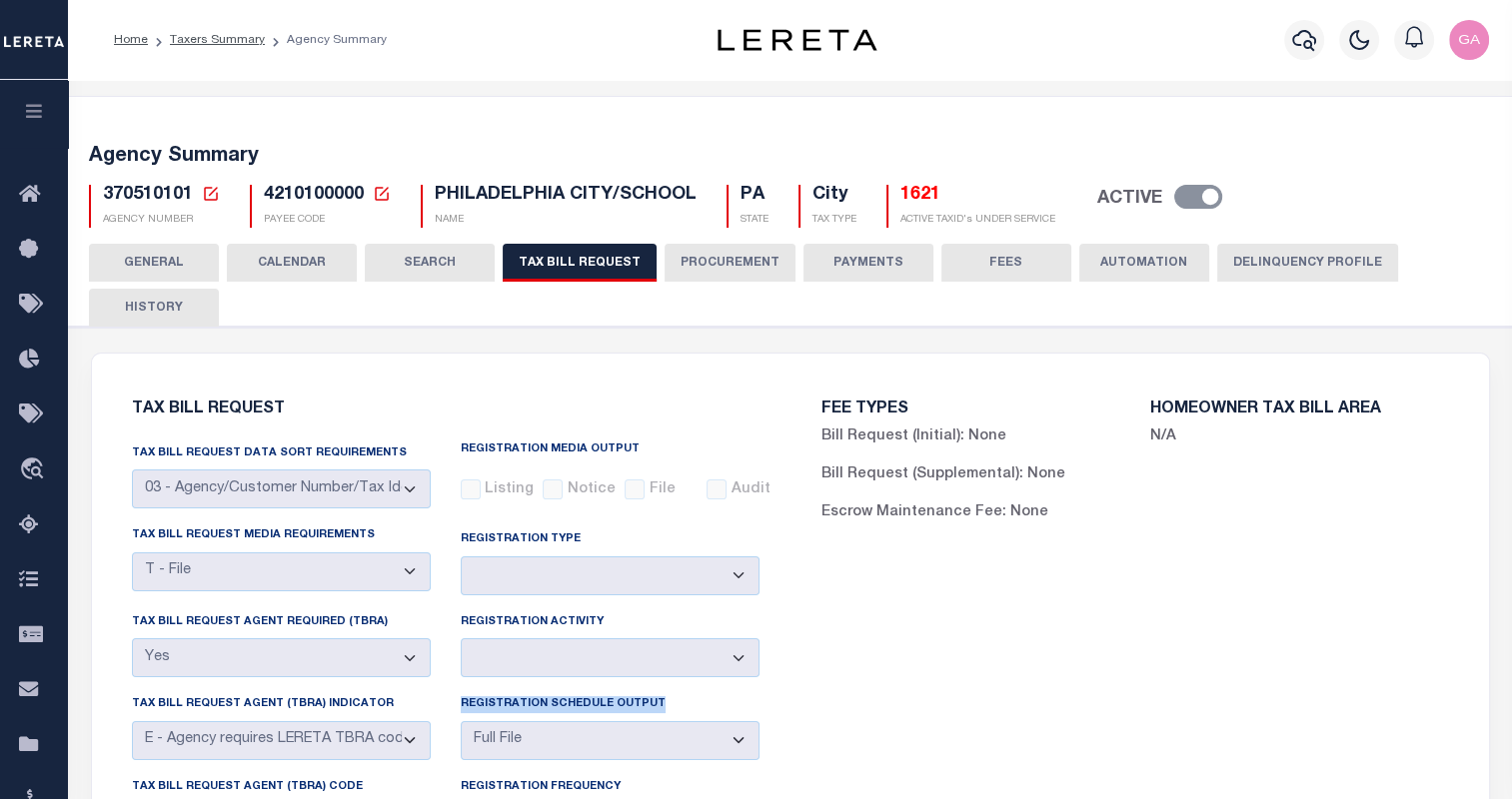drag, startPoint x: 456, startPoint y: 708, endPoint x: 674, endPoint y: 716, distance: 218.14674 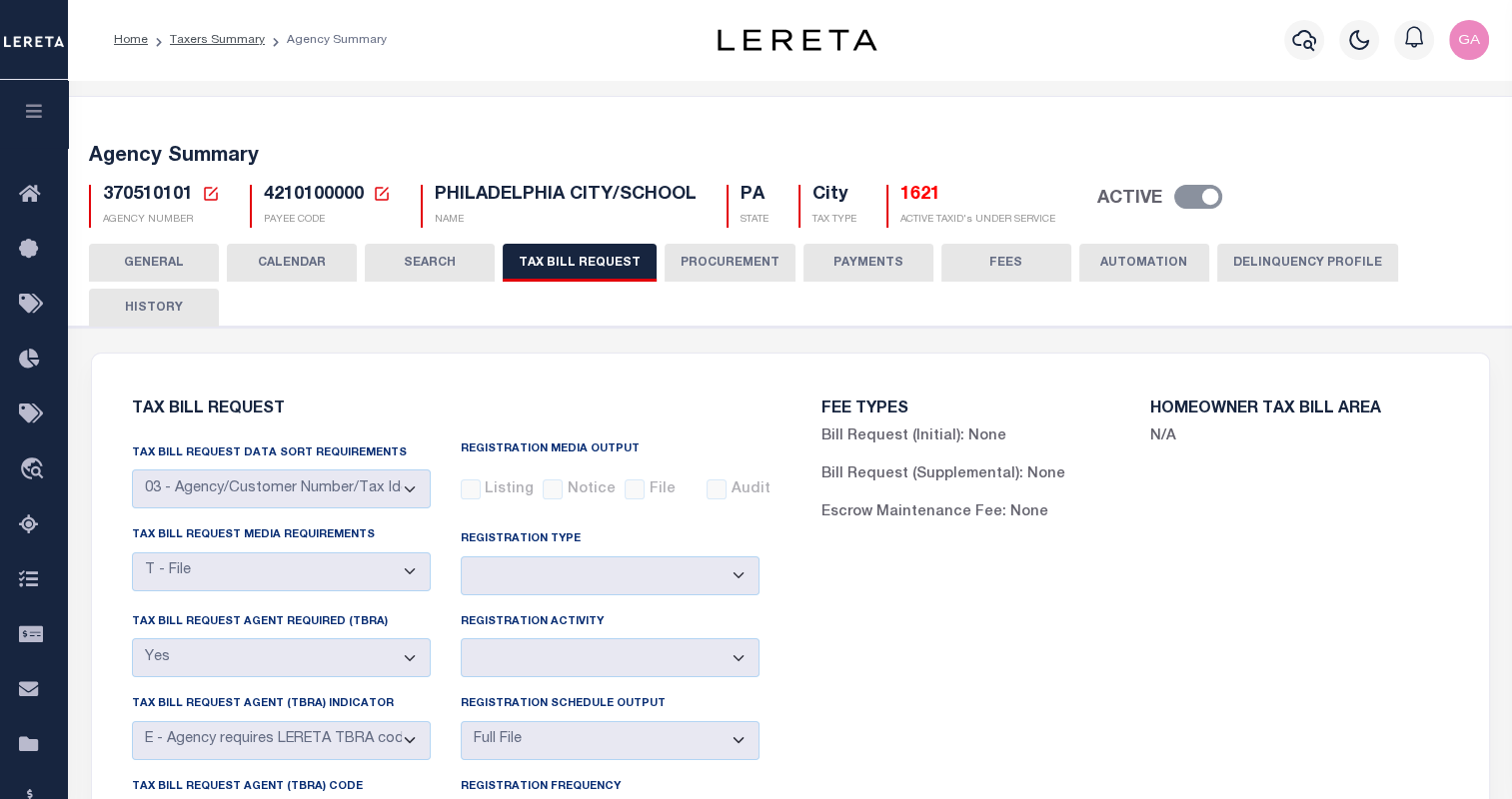 click on "FEE TYPES
Bill Request (Initial): None Bill Request (Supplemental): None Escrow Maintenance Fee: None
HOMEOWNER TAX BILL AREA
N/A" at bounding box center (1135, 760) 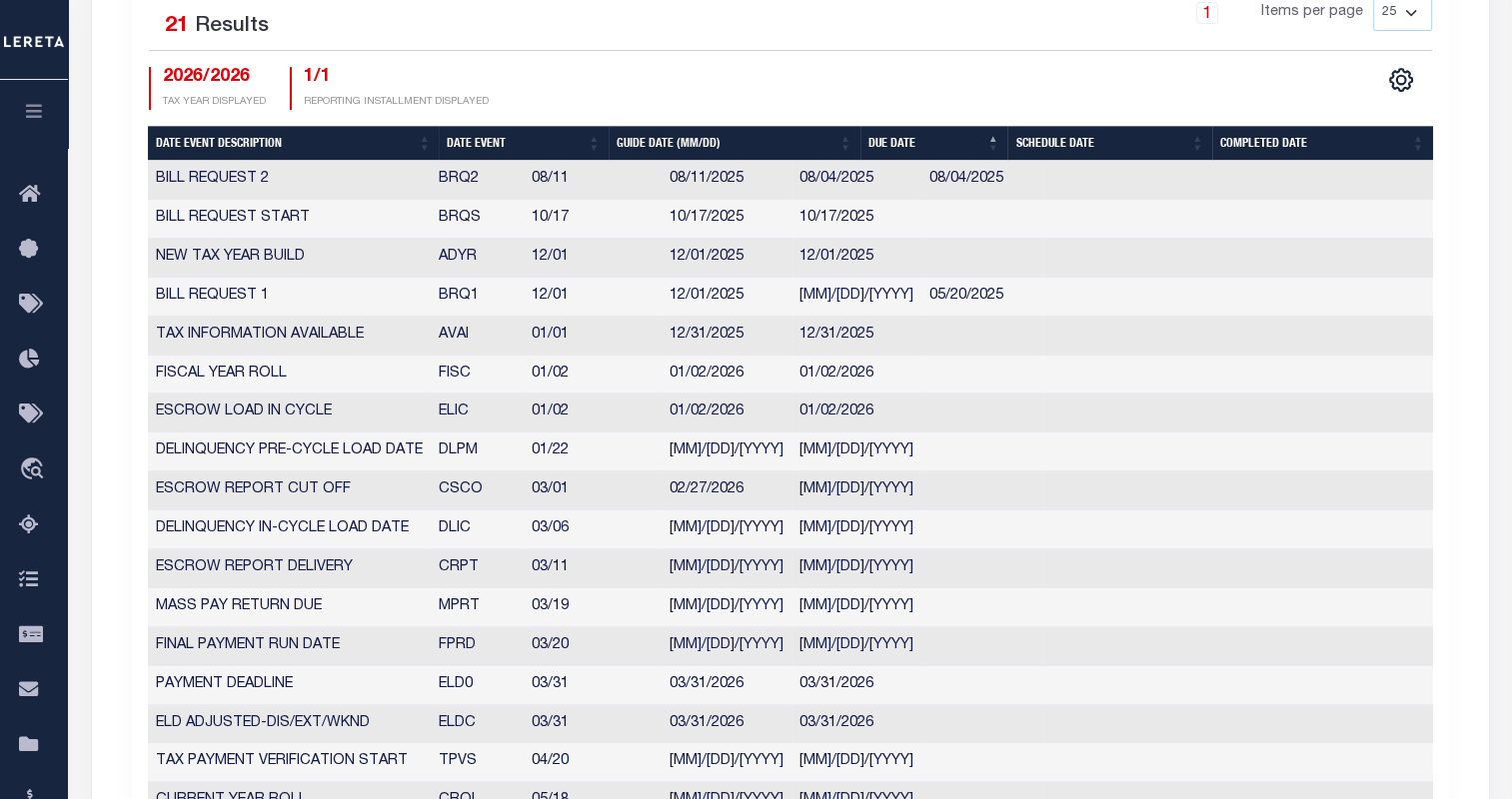 scroll, scrollTop: 886, scrollLeft: 0, axis: vertical 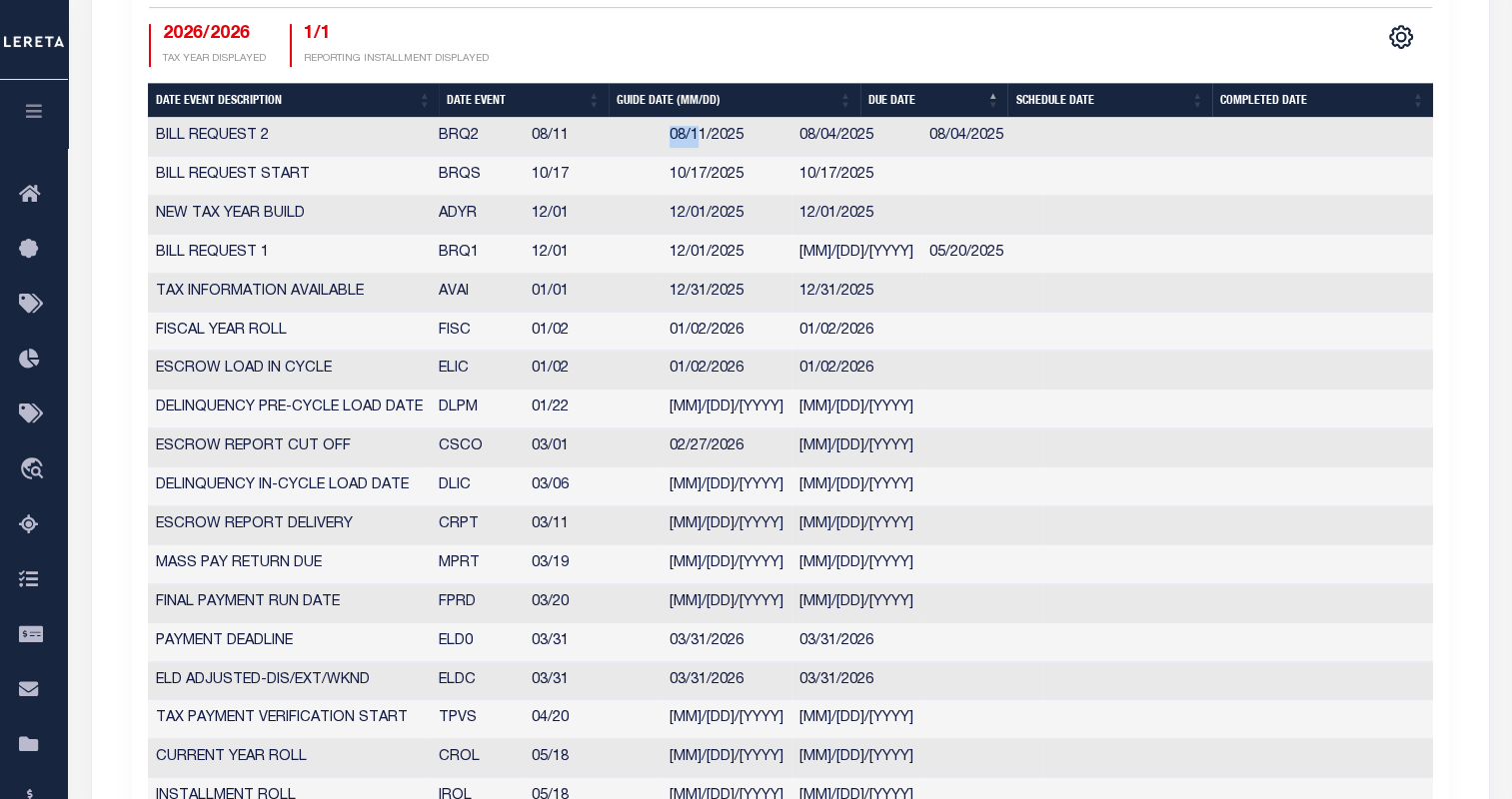 drag, startPoint x: 672, startPoint y: 132, endPoint x: 699, endPoint y: 130, distance: 27.073973 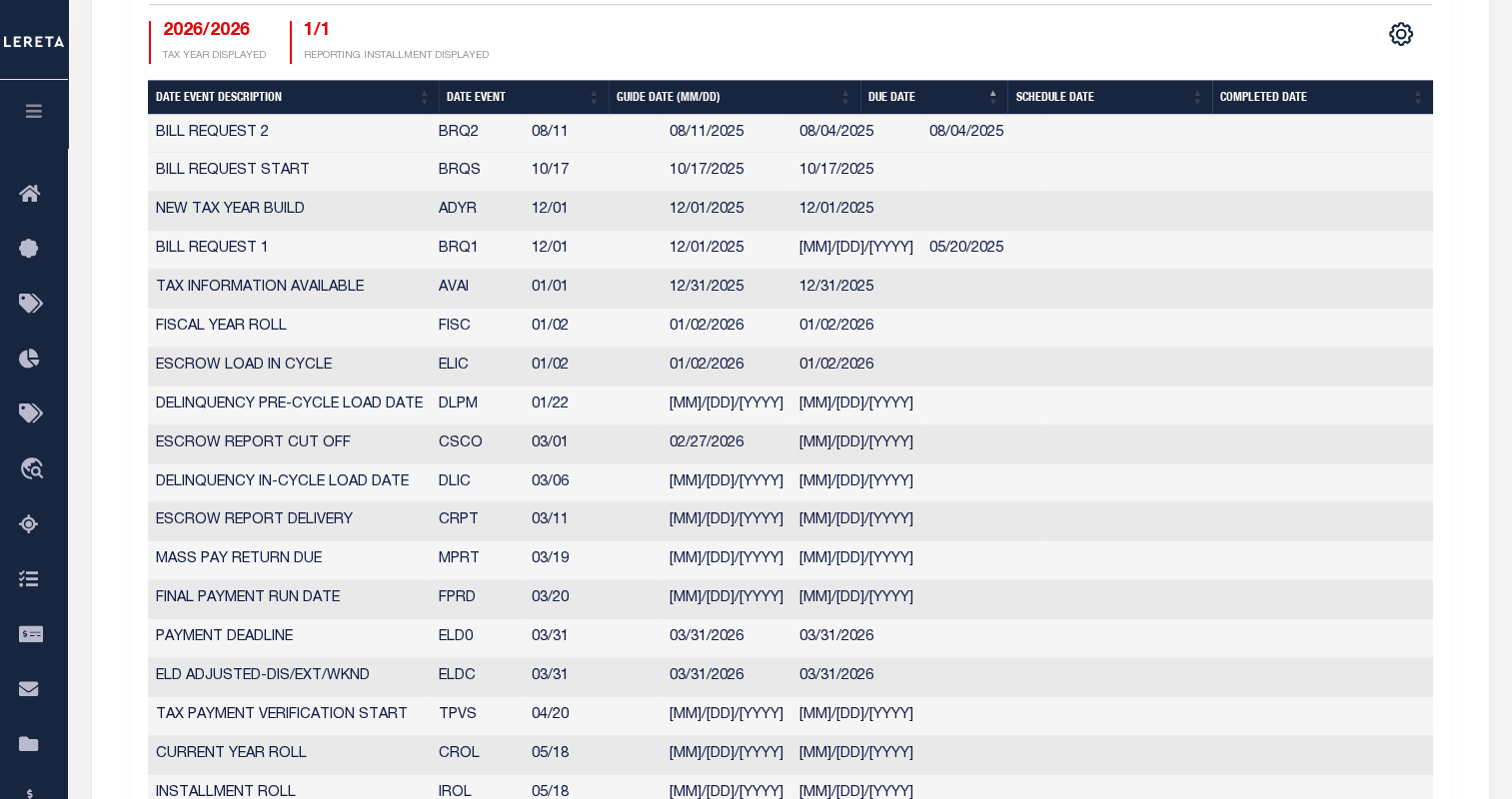 click on "08/04/2025" at bounding box center [981, 134] 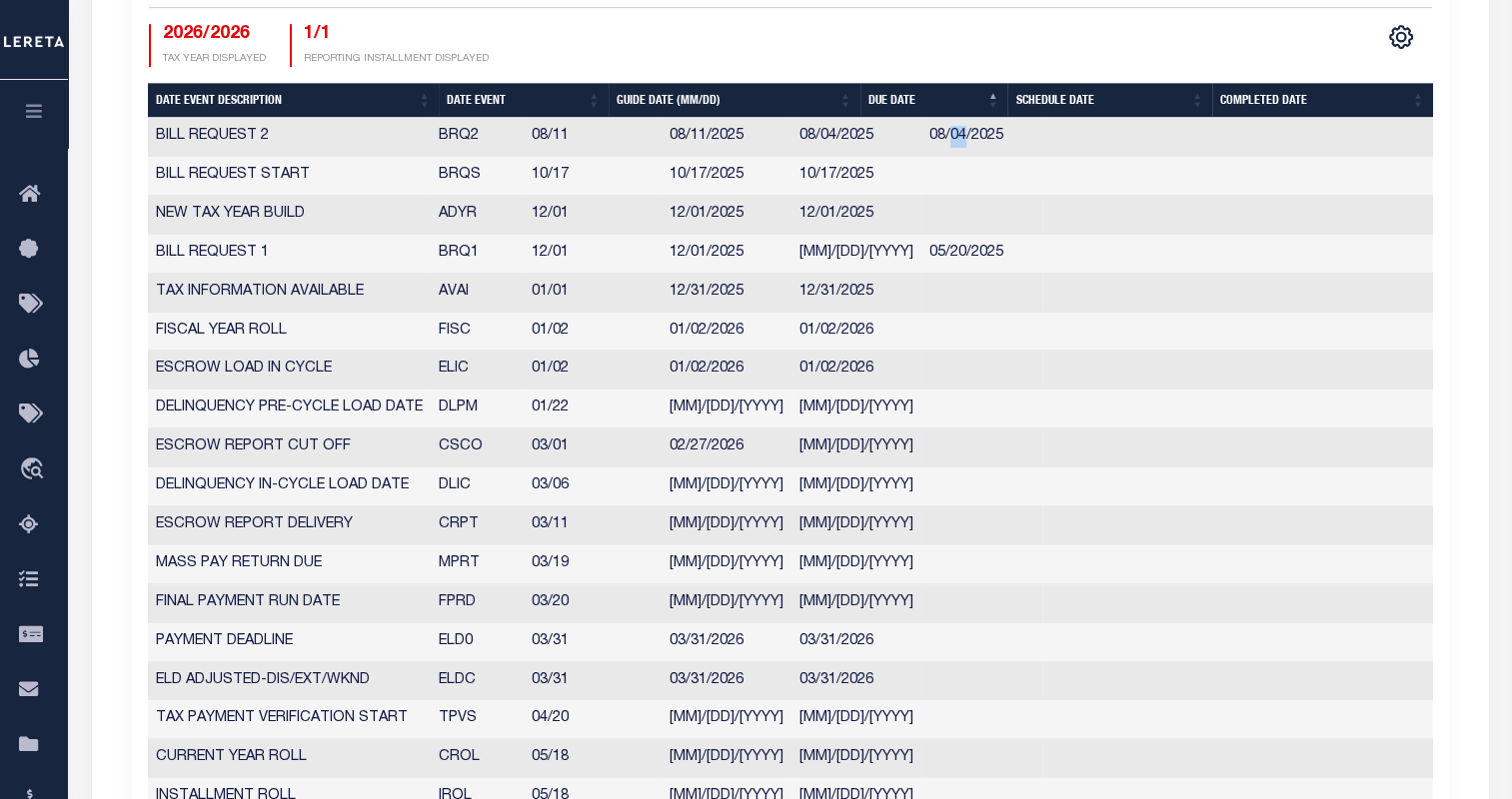 click on "08/04/2025" at bounding box center (981, 137) 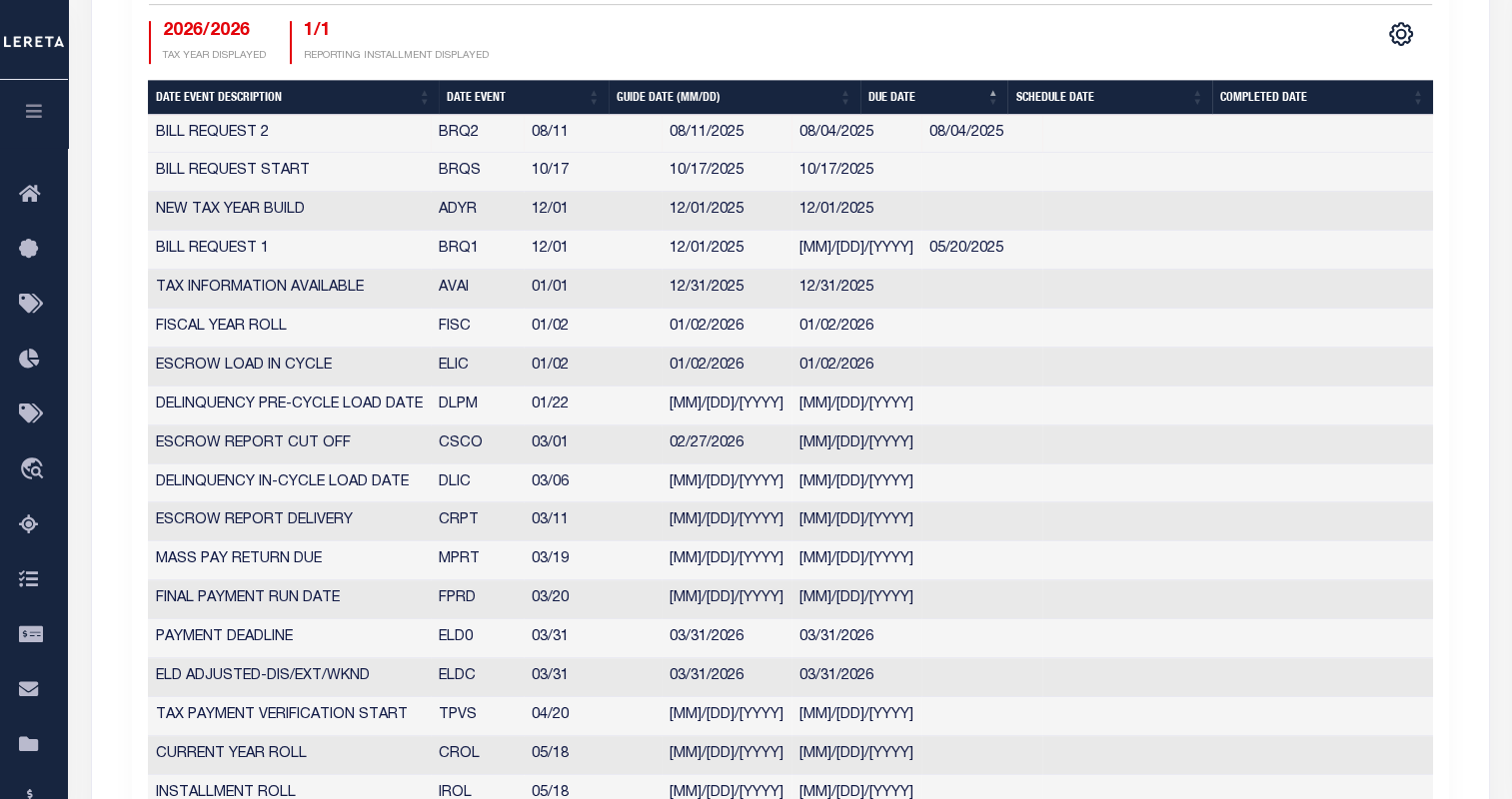click on "10235731" at bounding box center [1237, 134] 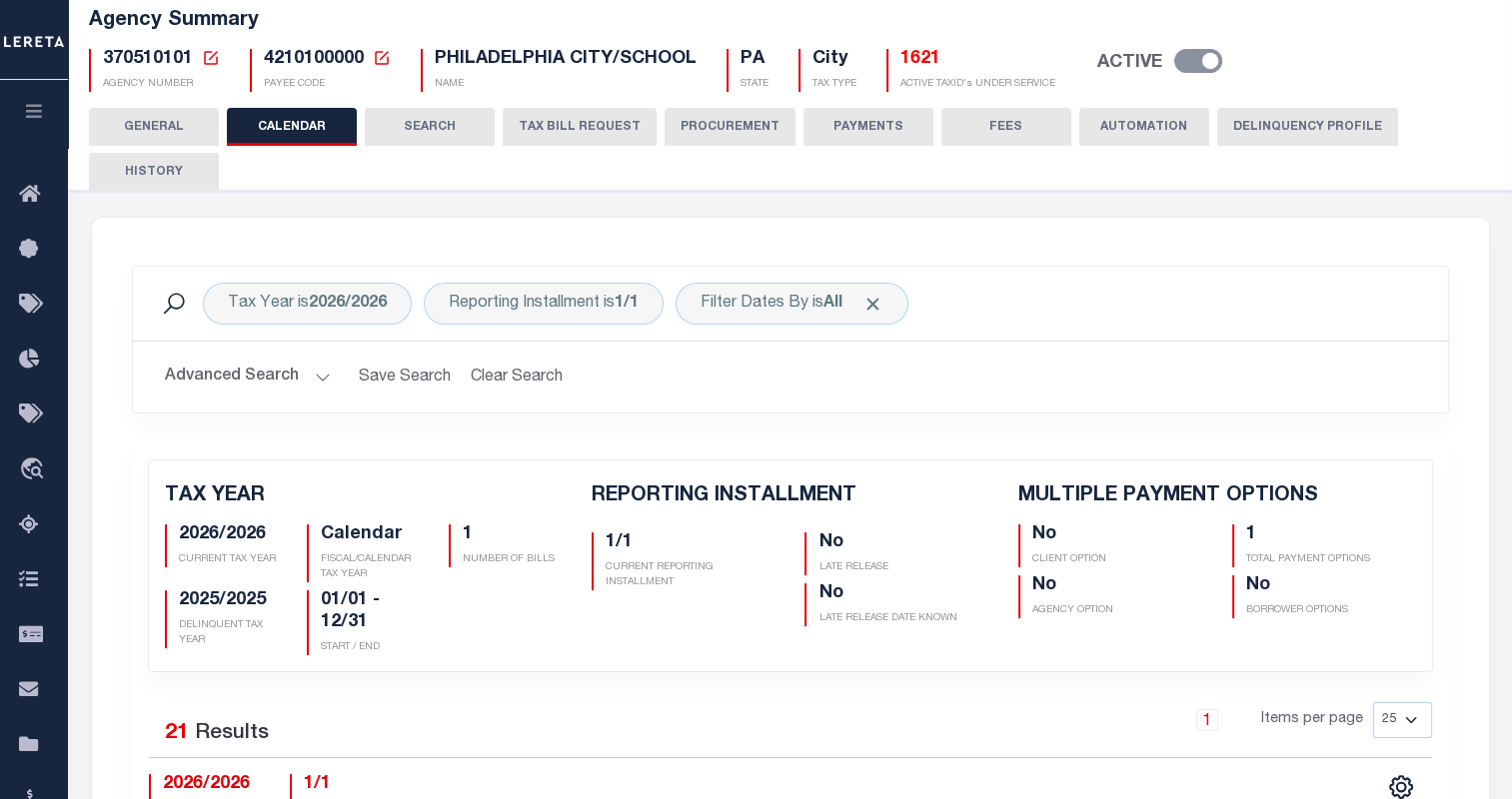 scroll, scrollTop: 93, scrollLeft: 0, axis: vertical 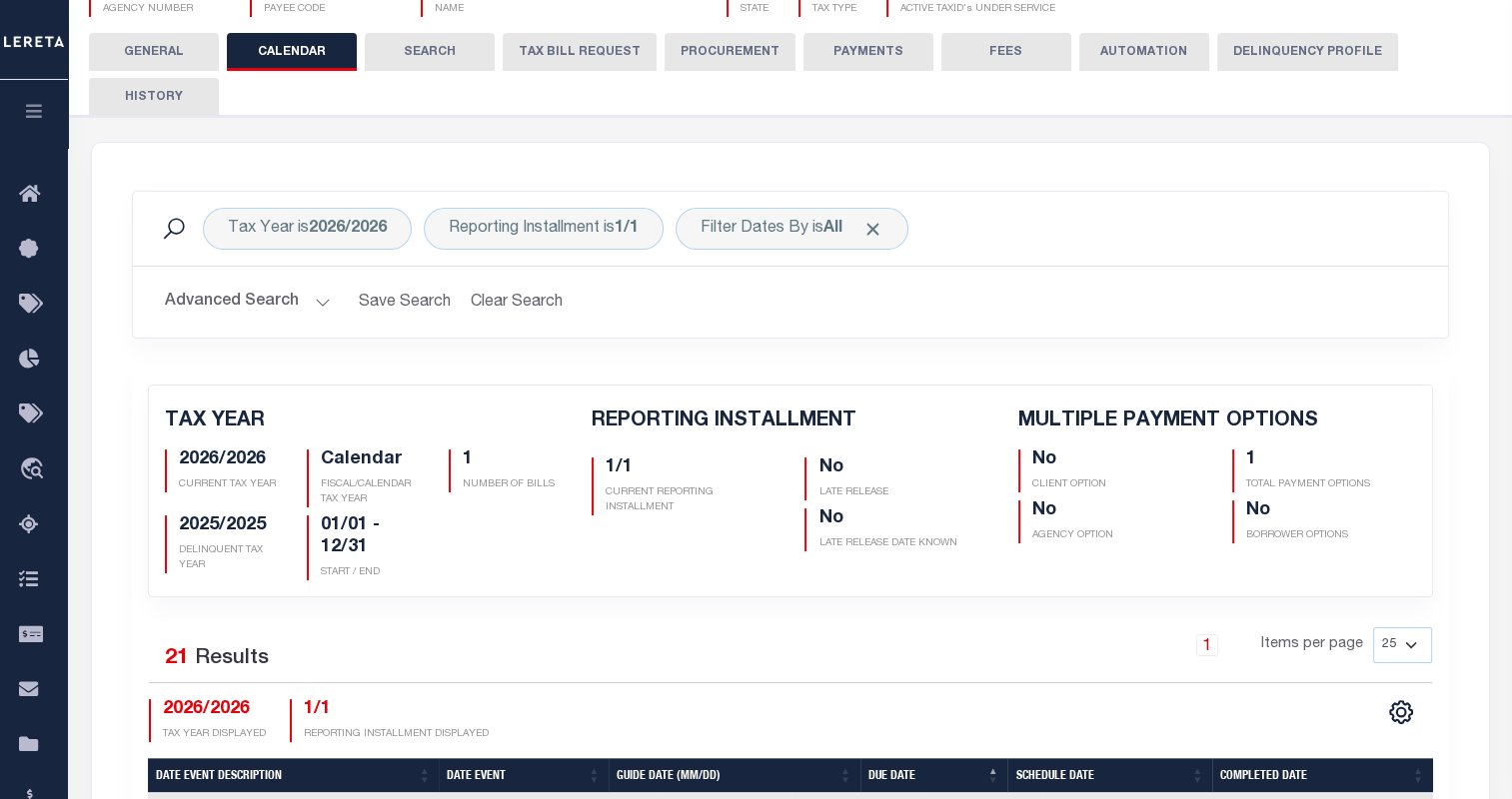click on "TAX BILL REQUEST" at bounding box center (580, 52) 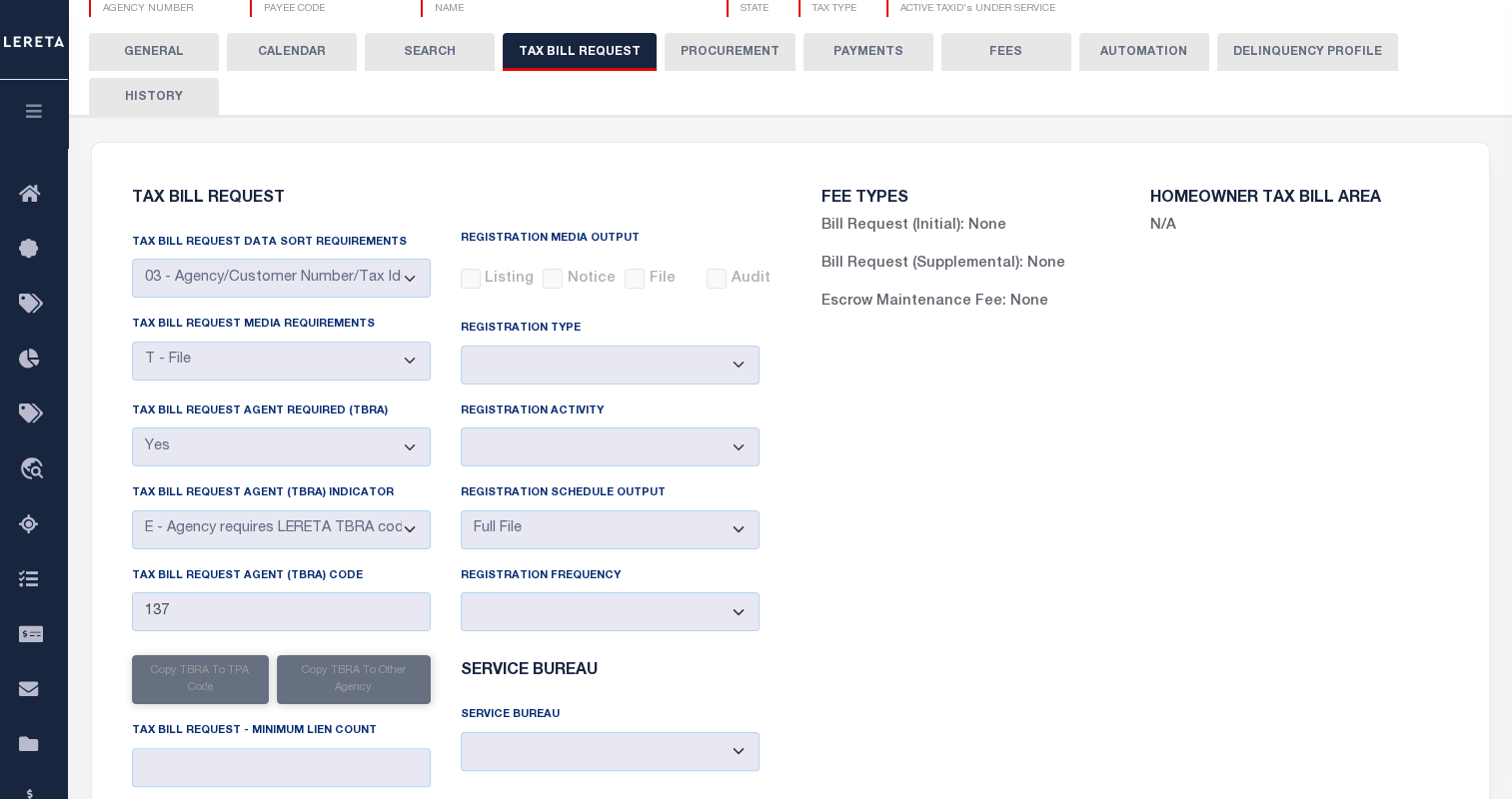 scroll, scrollTop: 9, scrollLeft: 0, axis: vertical 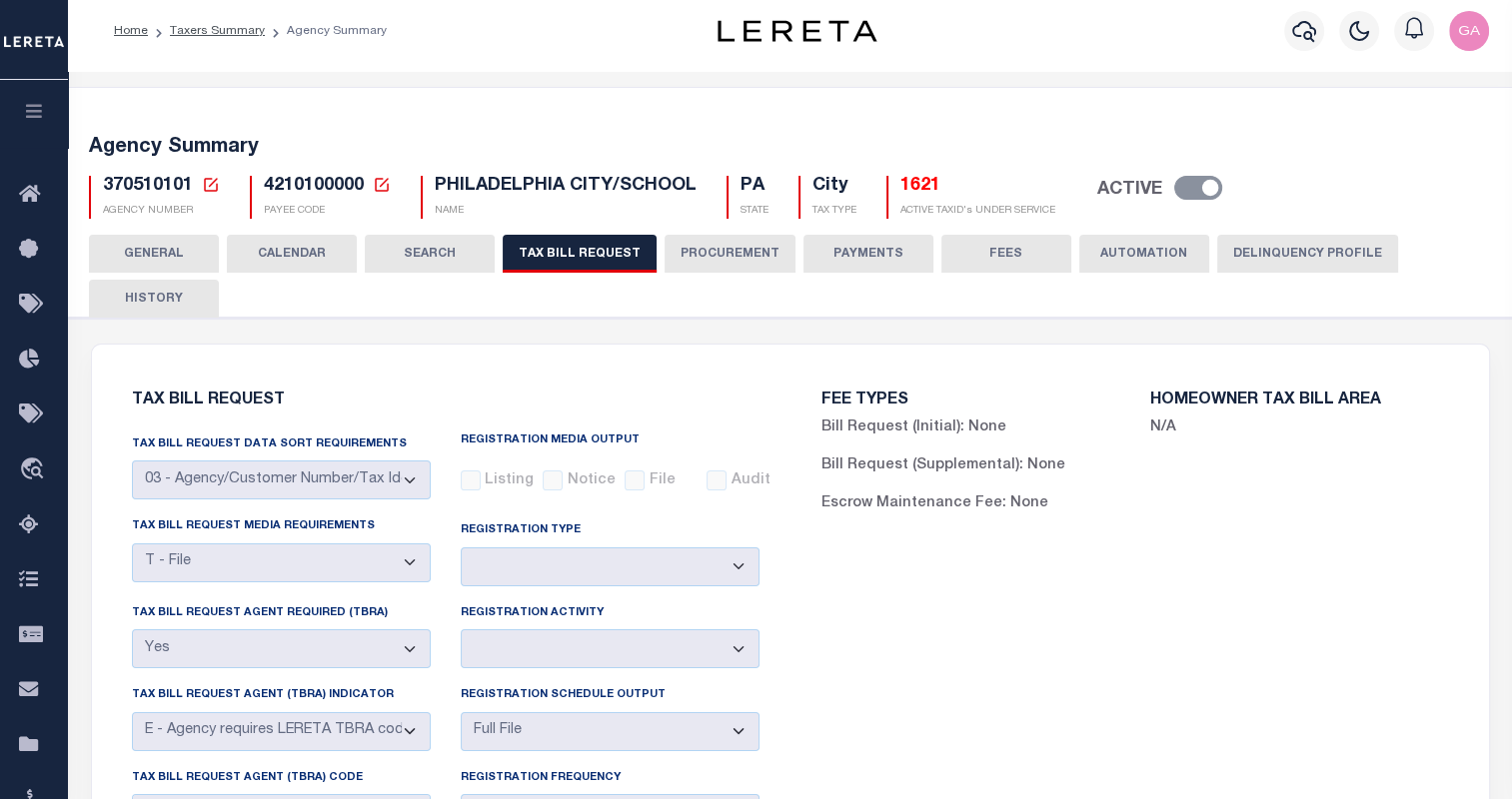 click on "HISTORY" at bounding box center (154, 299) 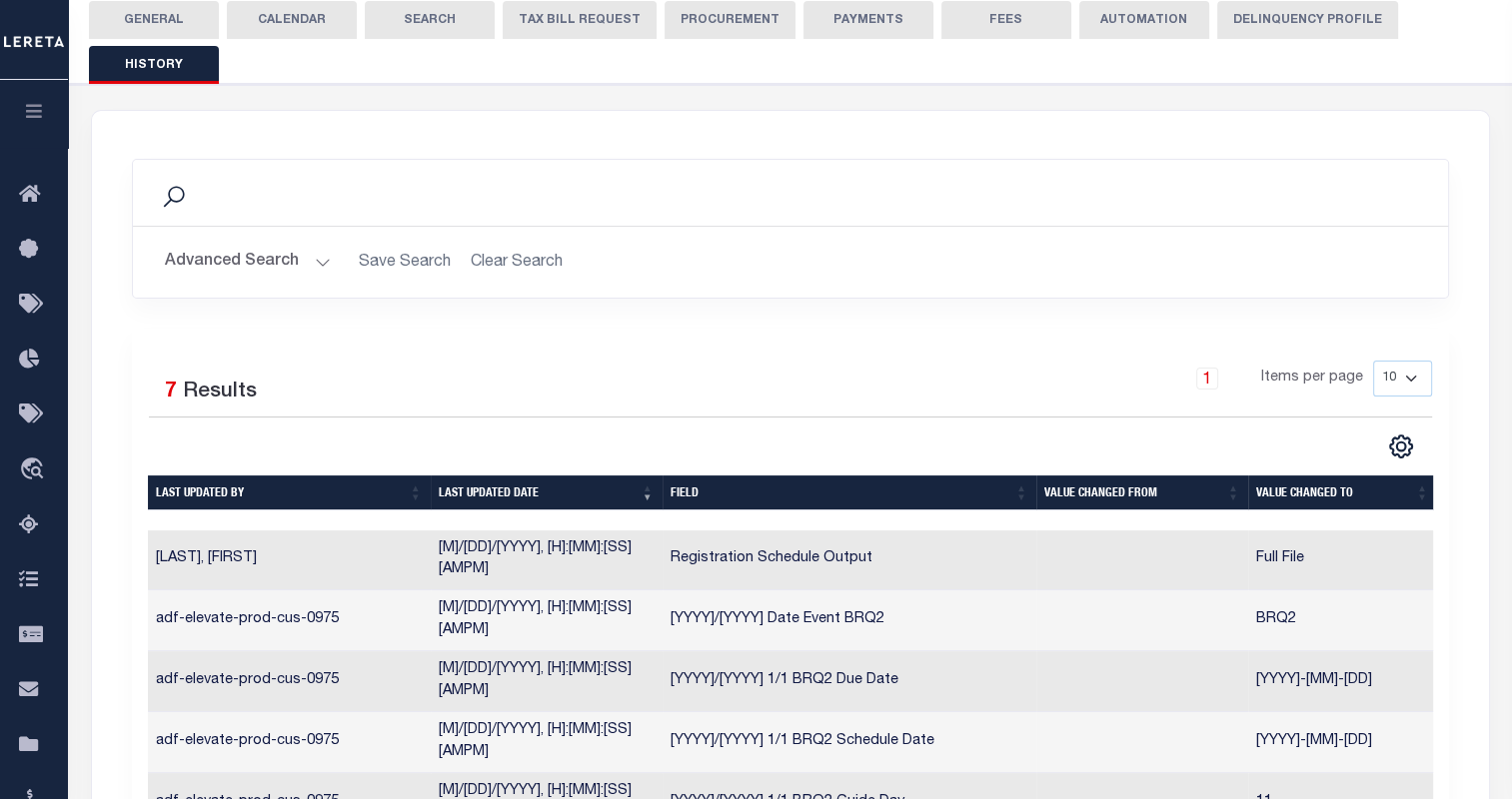 scroll, scrollTop: 289, scrollLeft: 0, axis: vertical 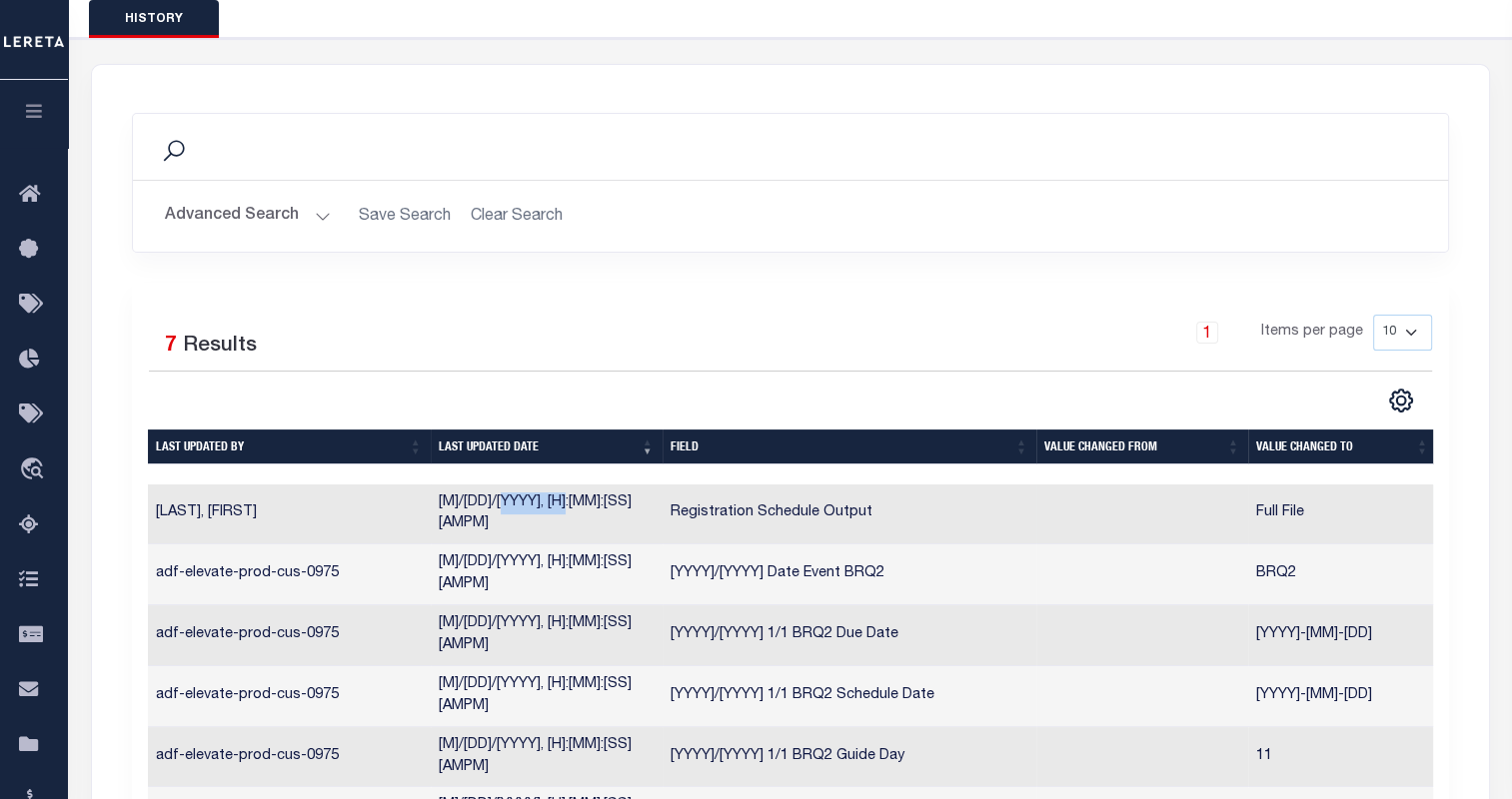 drag, startPoint x: 503, startPoint y: 499, endPoint x: 584, endPoint y: 502, distance: 81.055537 